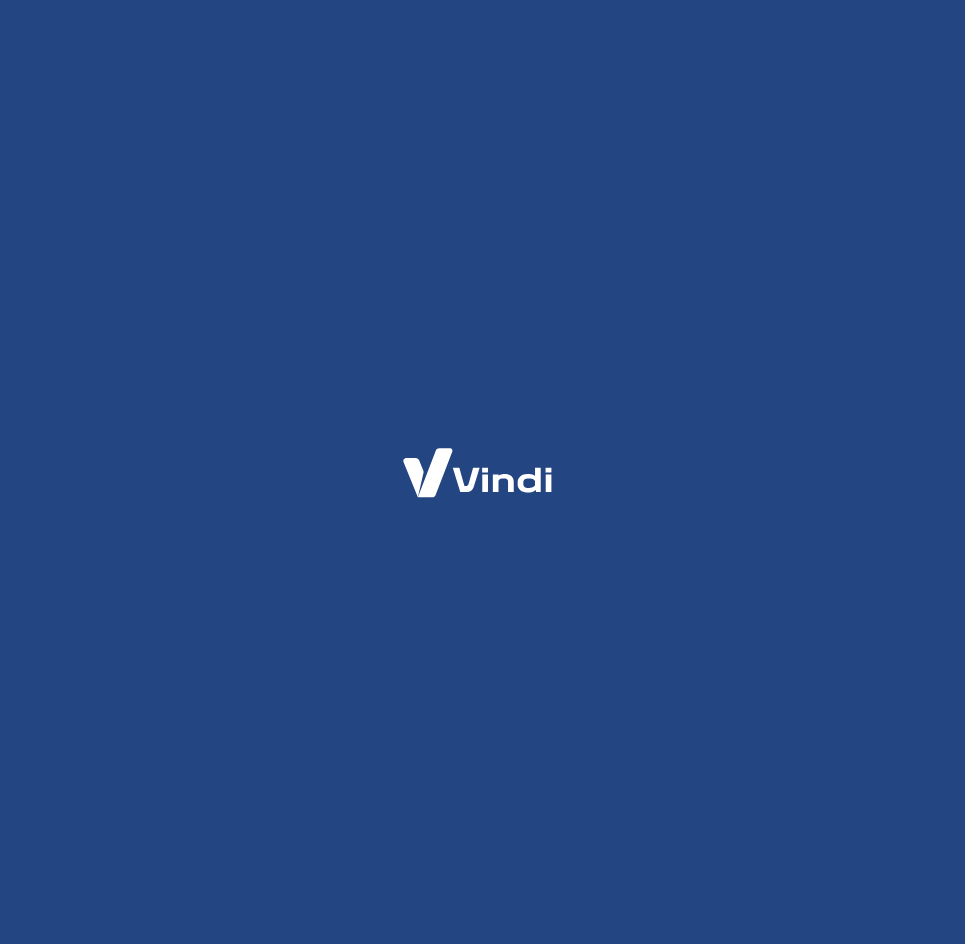 scroll, scrollTop: 0, scrollLeft: 0, axis: both 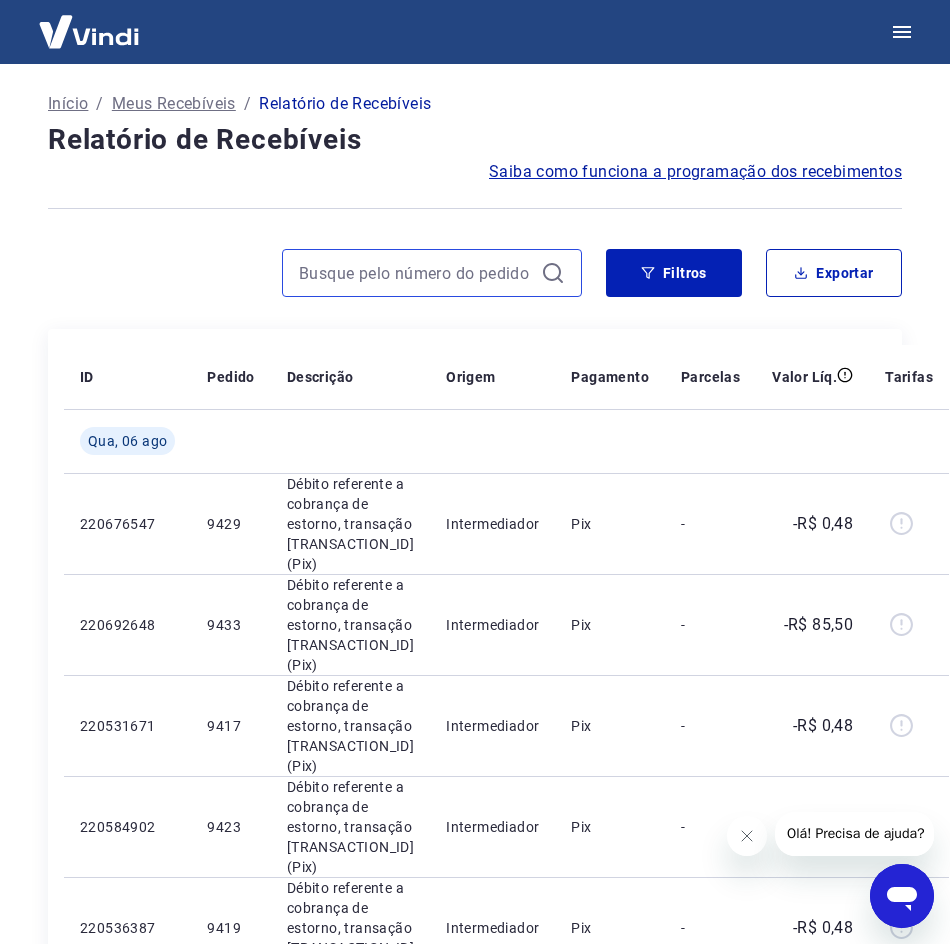click at bounding box center [416, 273] 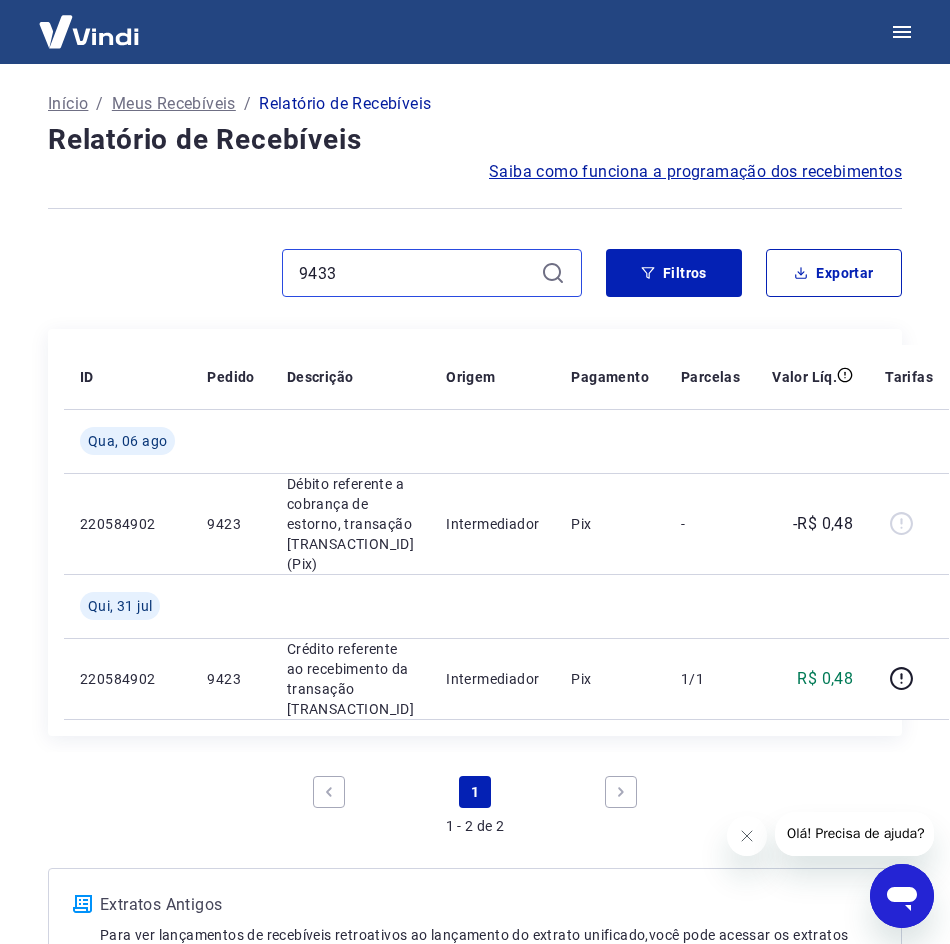 type on "9433" 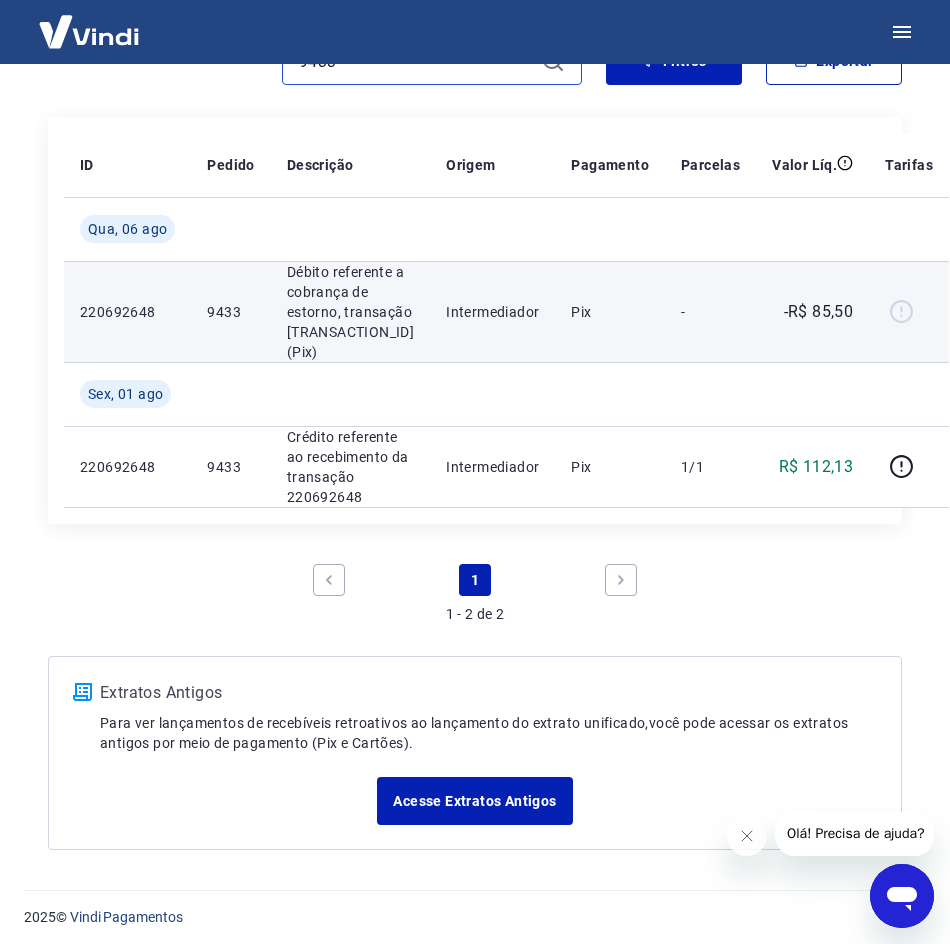 scroll, scrollTop: 100, scrollLeft: 0, axis: vertical 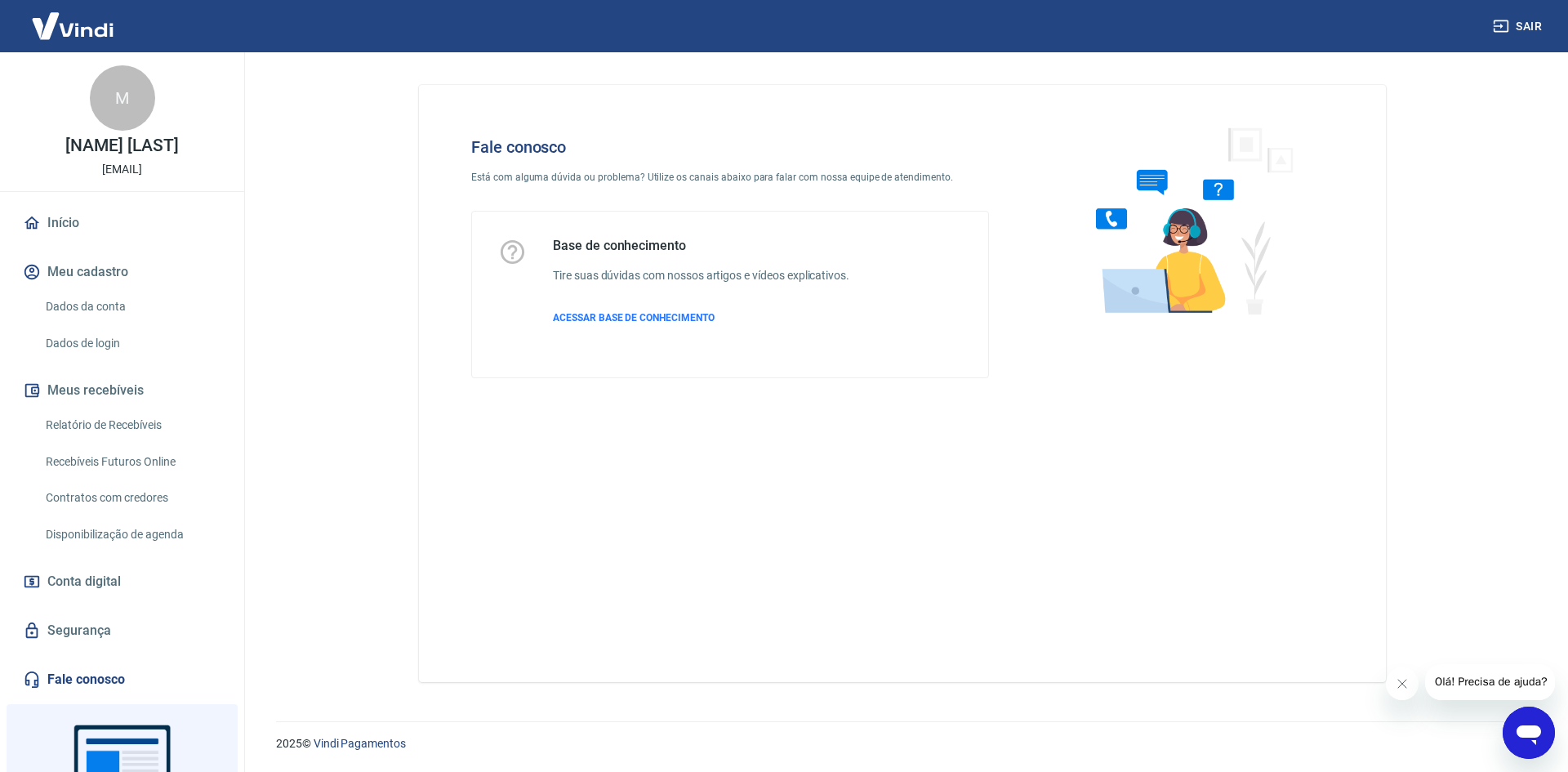 click 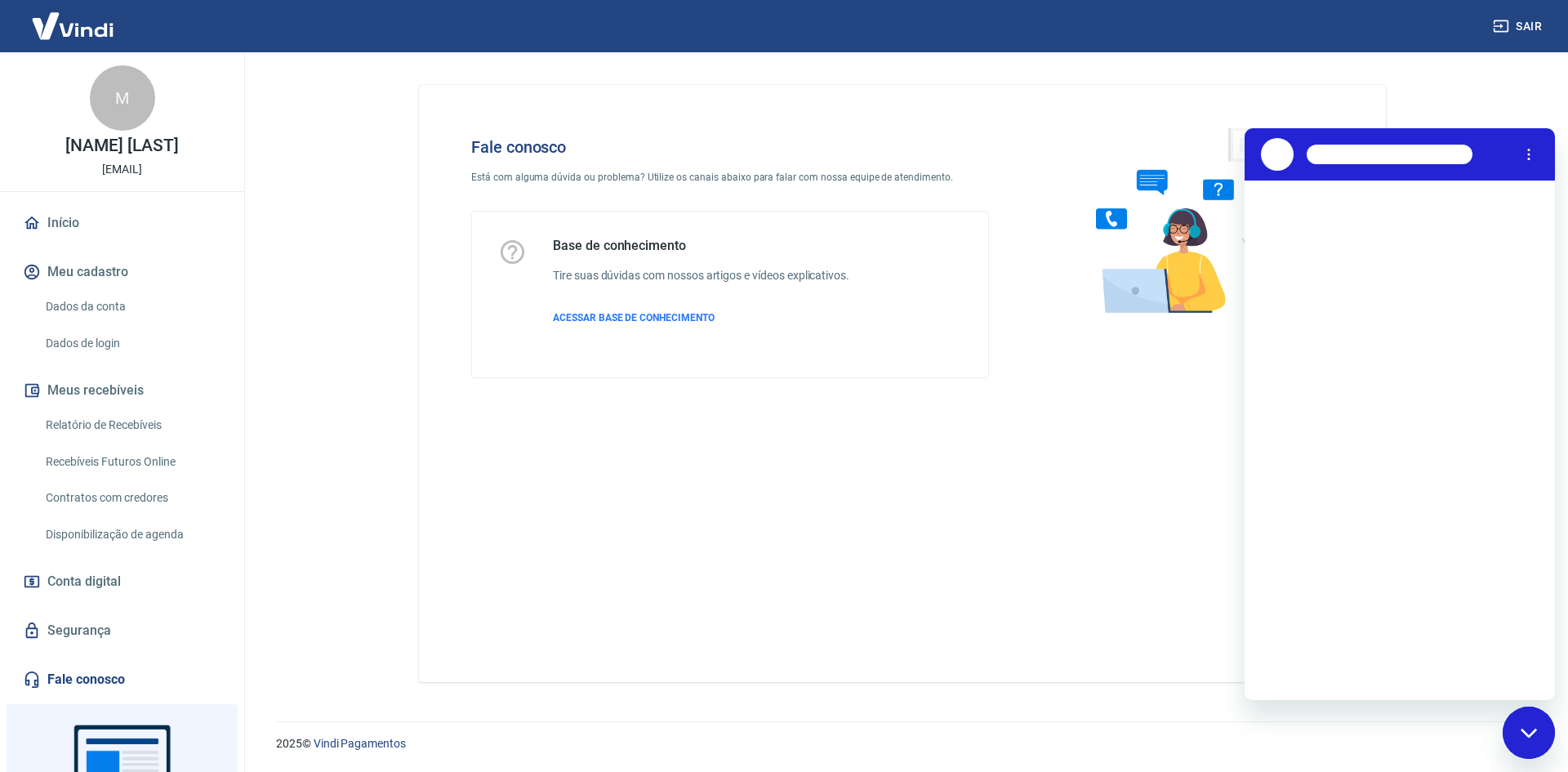 scroll, scrollTop: 0, scrollLeft: 0, axis: both 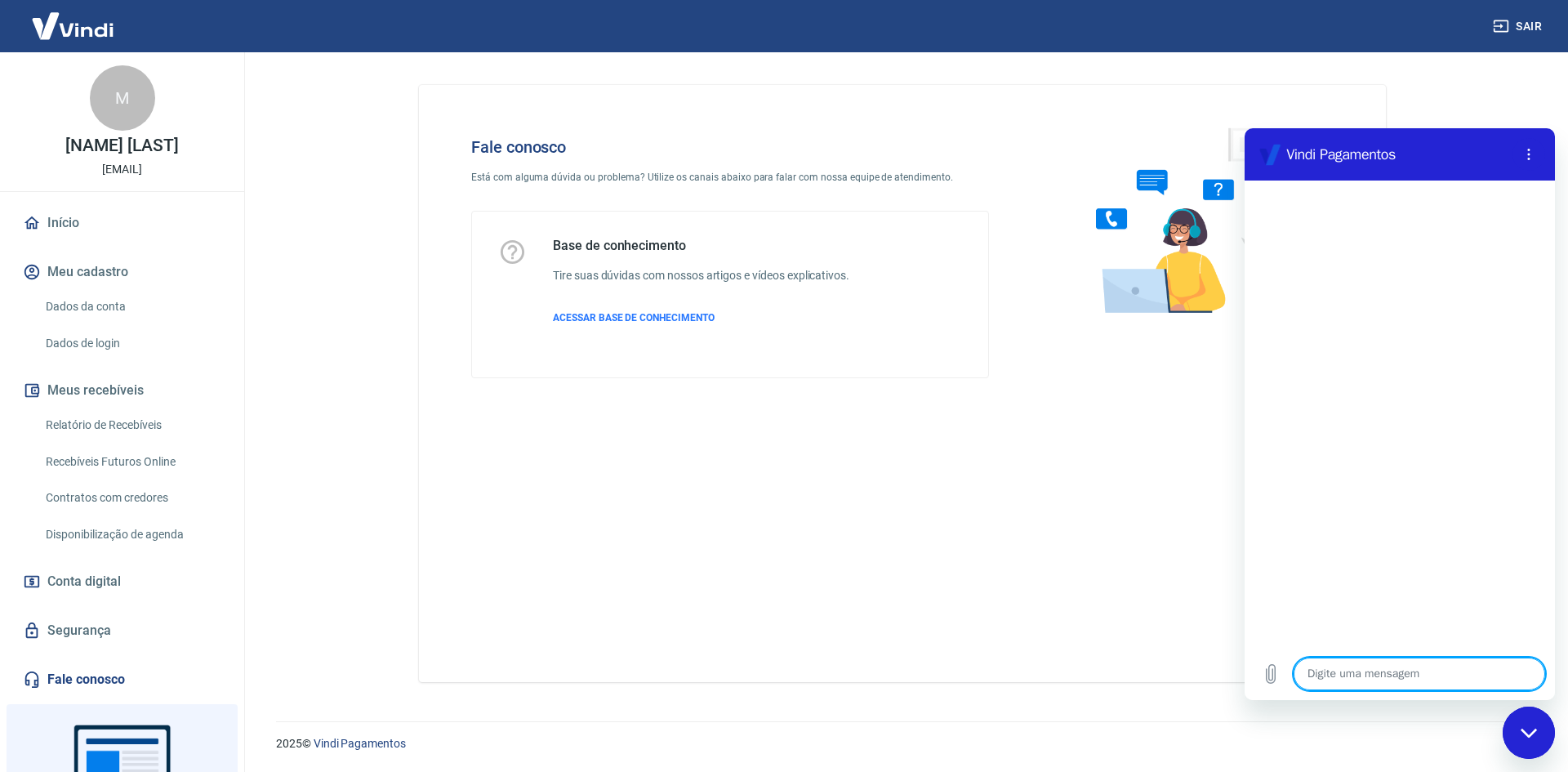 click at bounding box center [1419, 674] 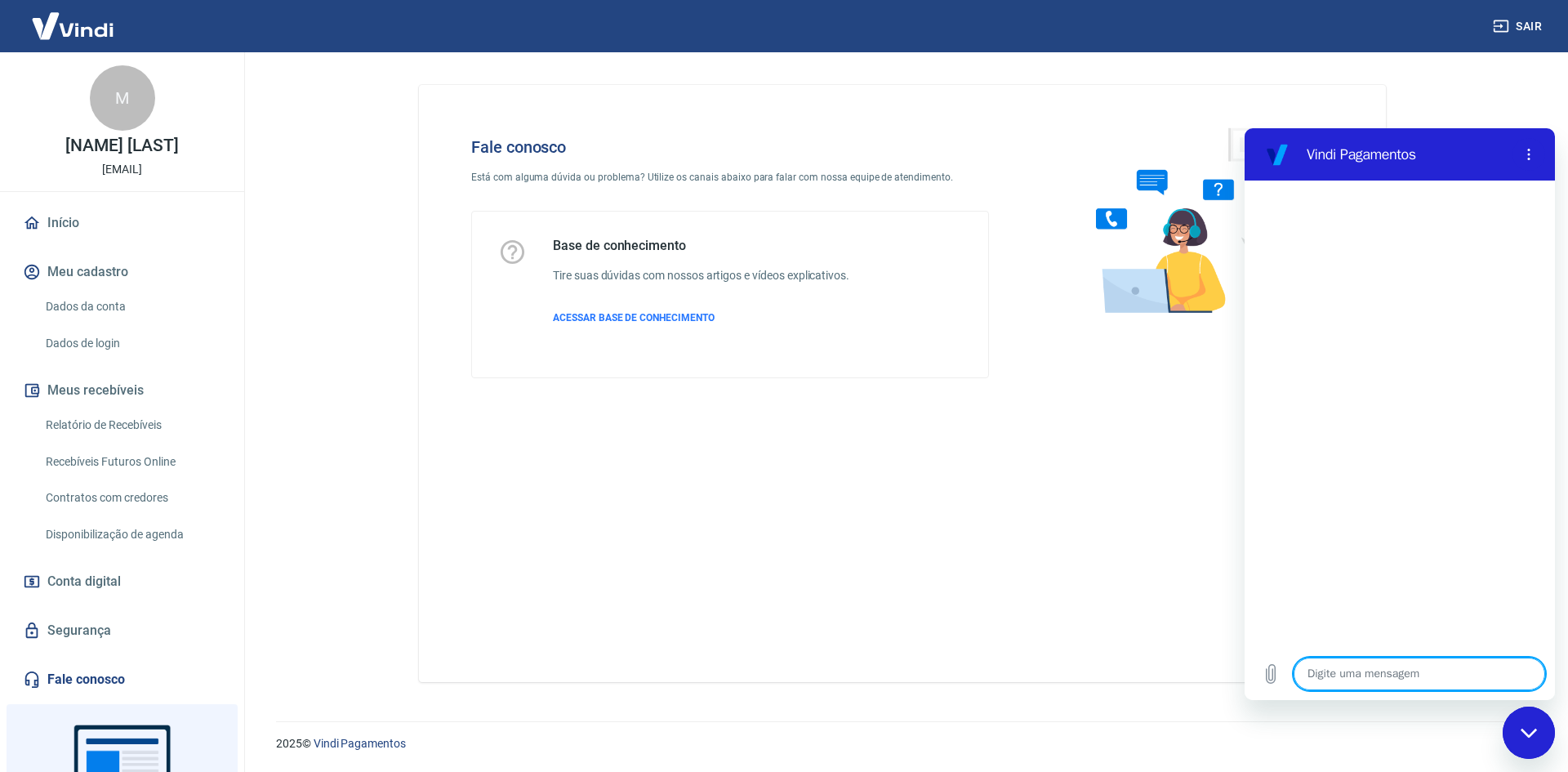 type on "b" 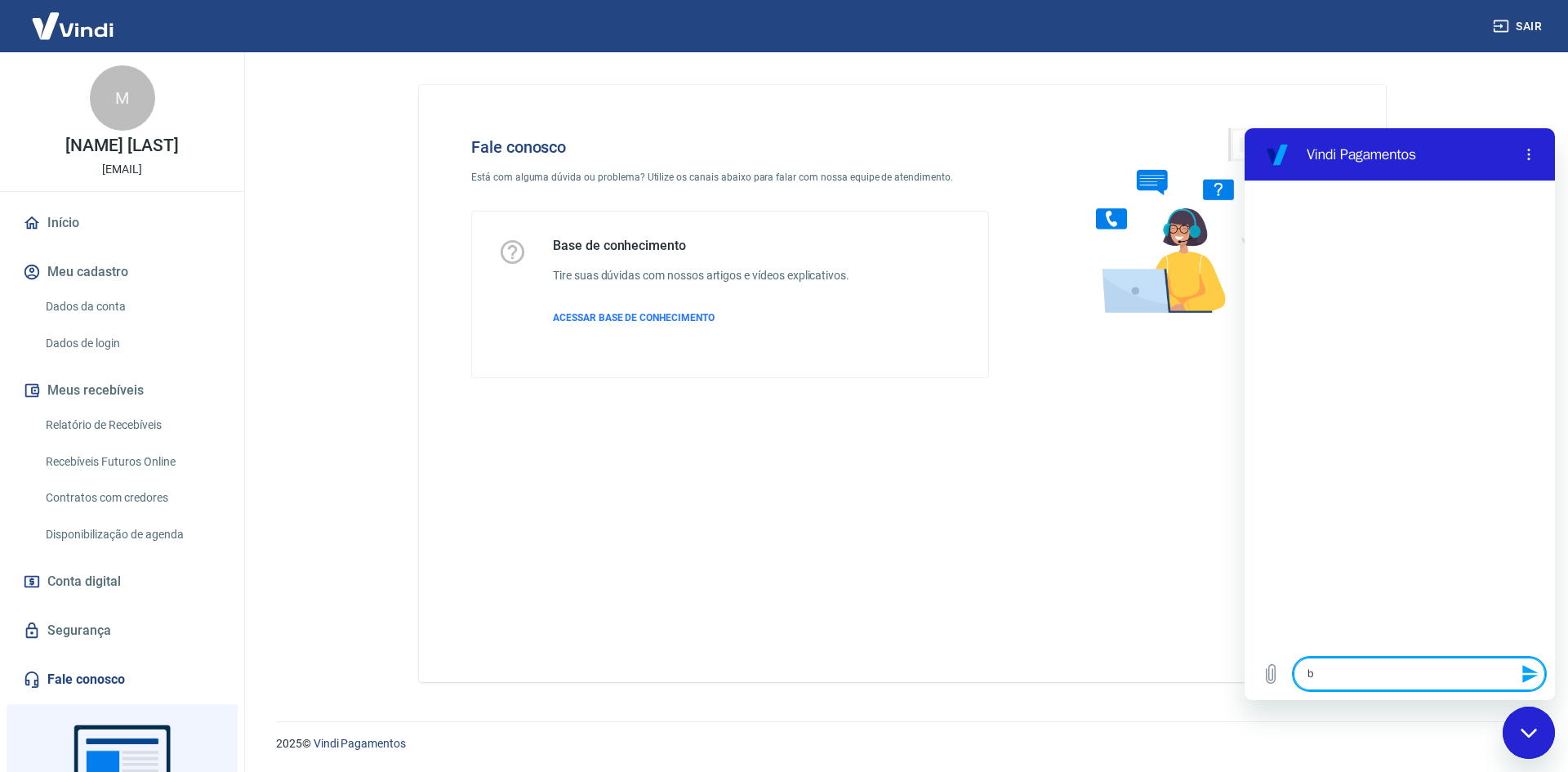 type on "b=" 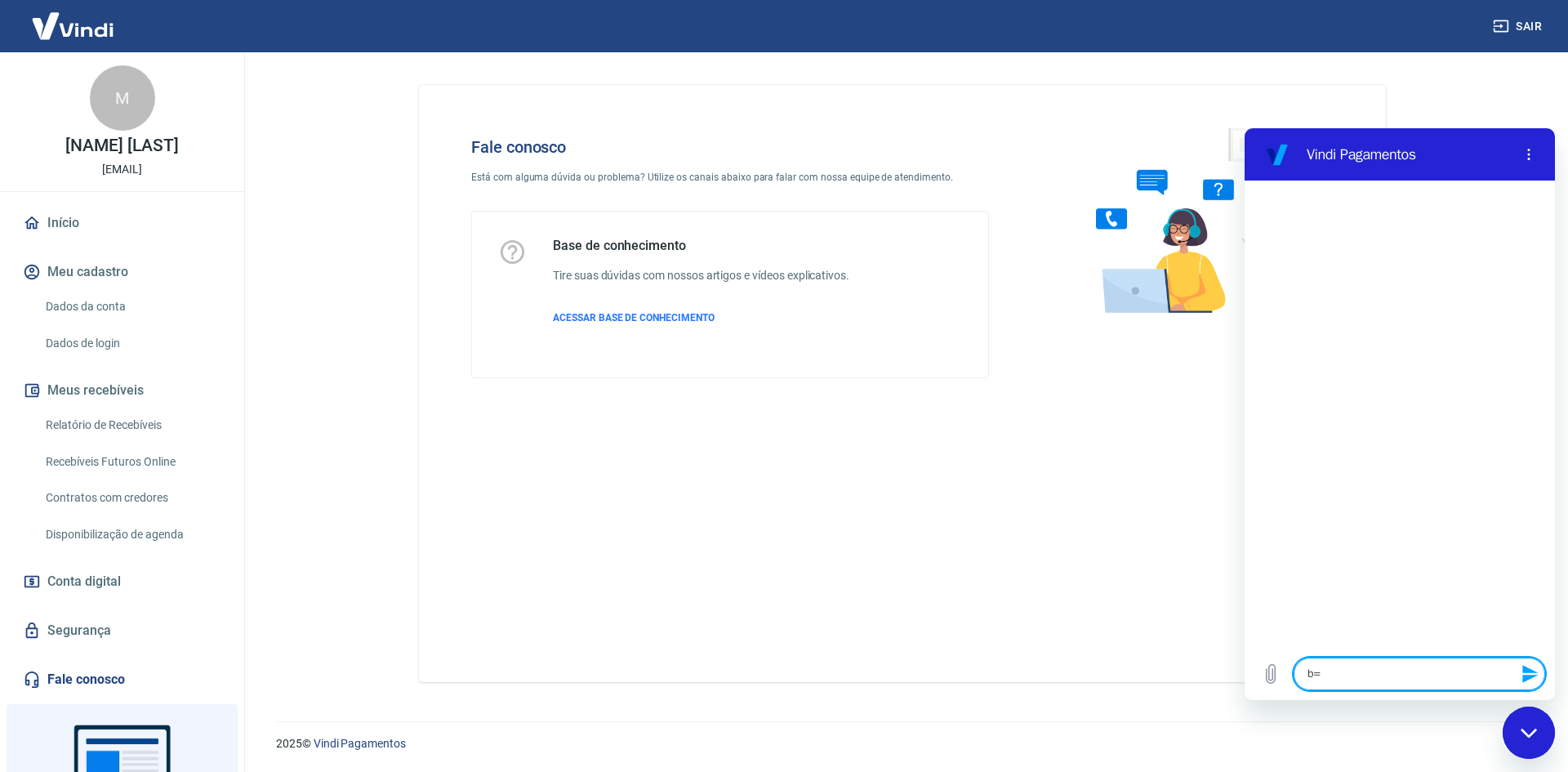type on "b=o" 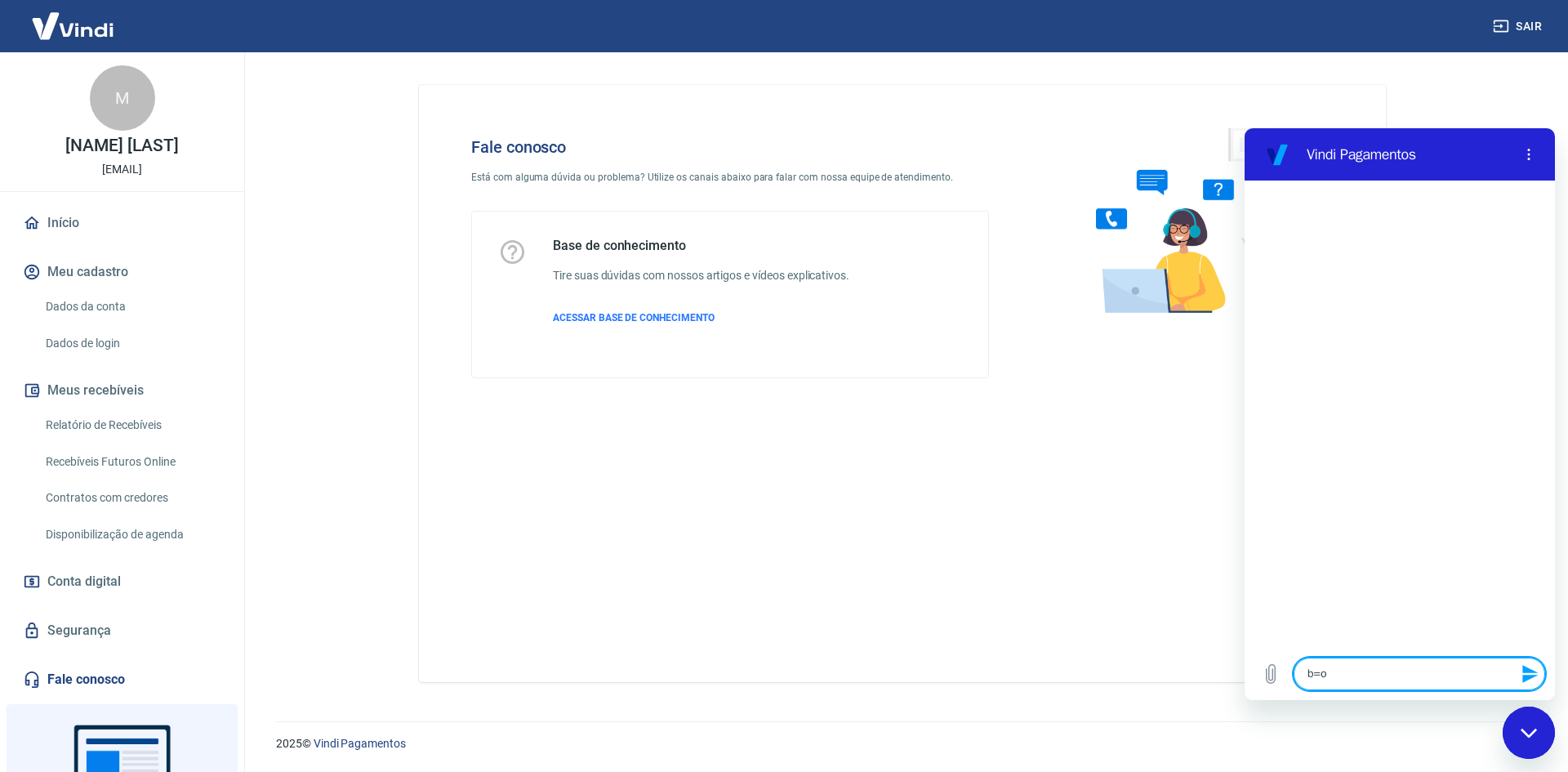 type on "b=oI" 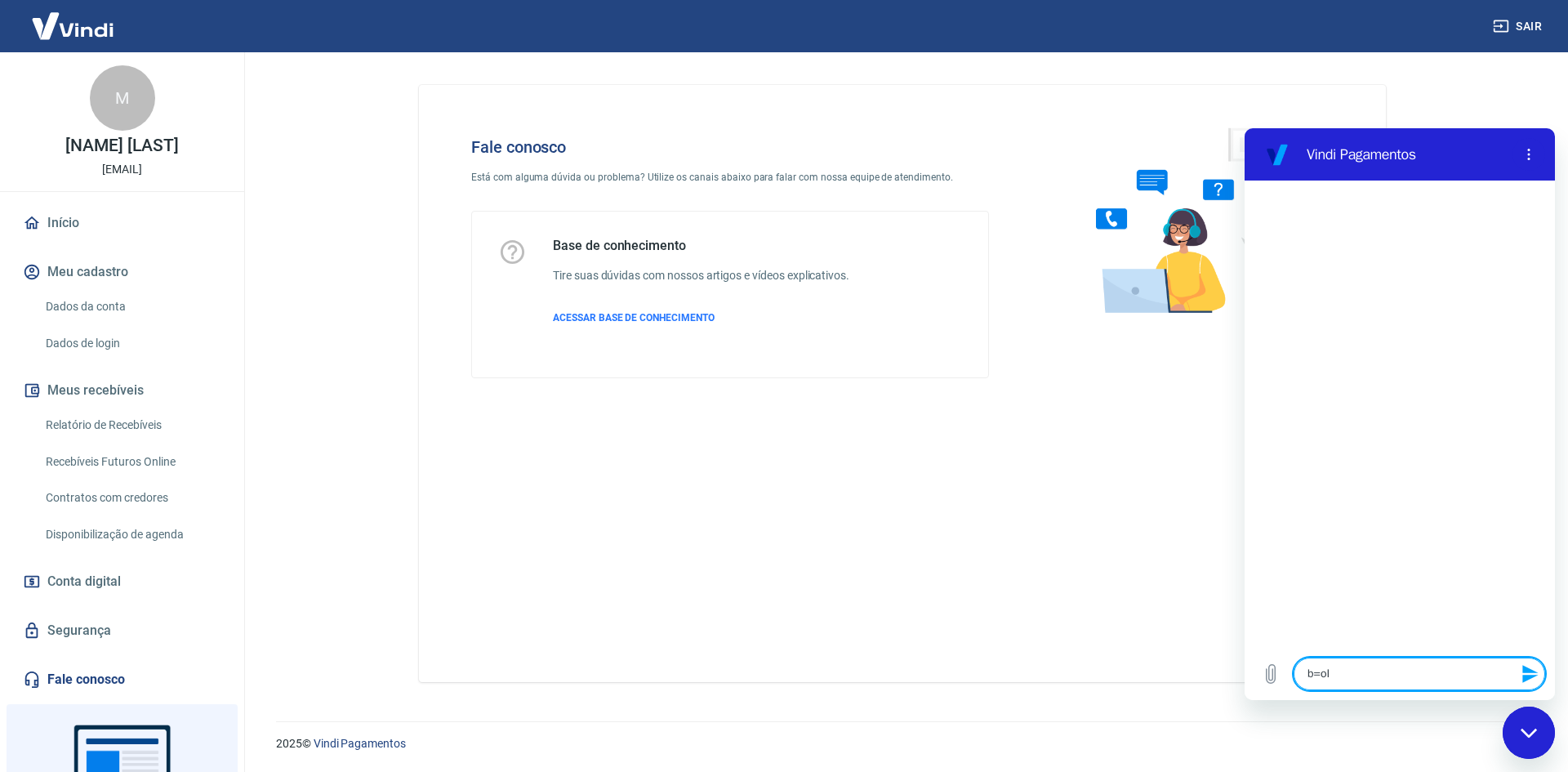 type on "b=o" 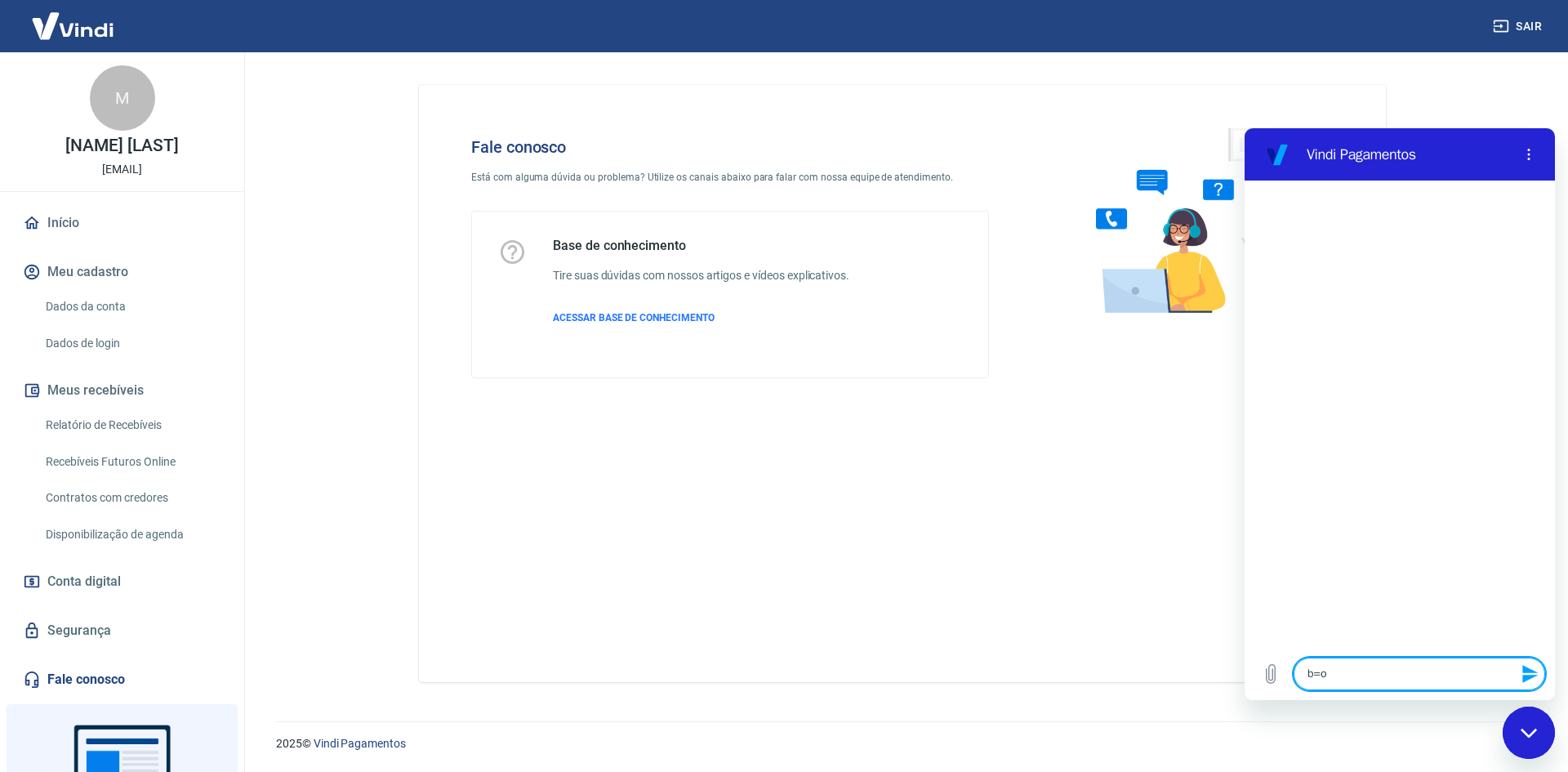type on "b=" 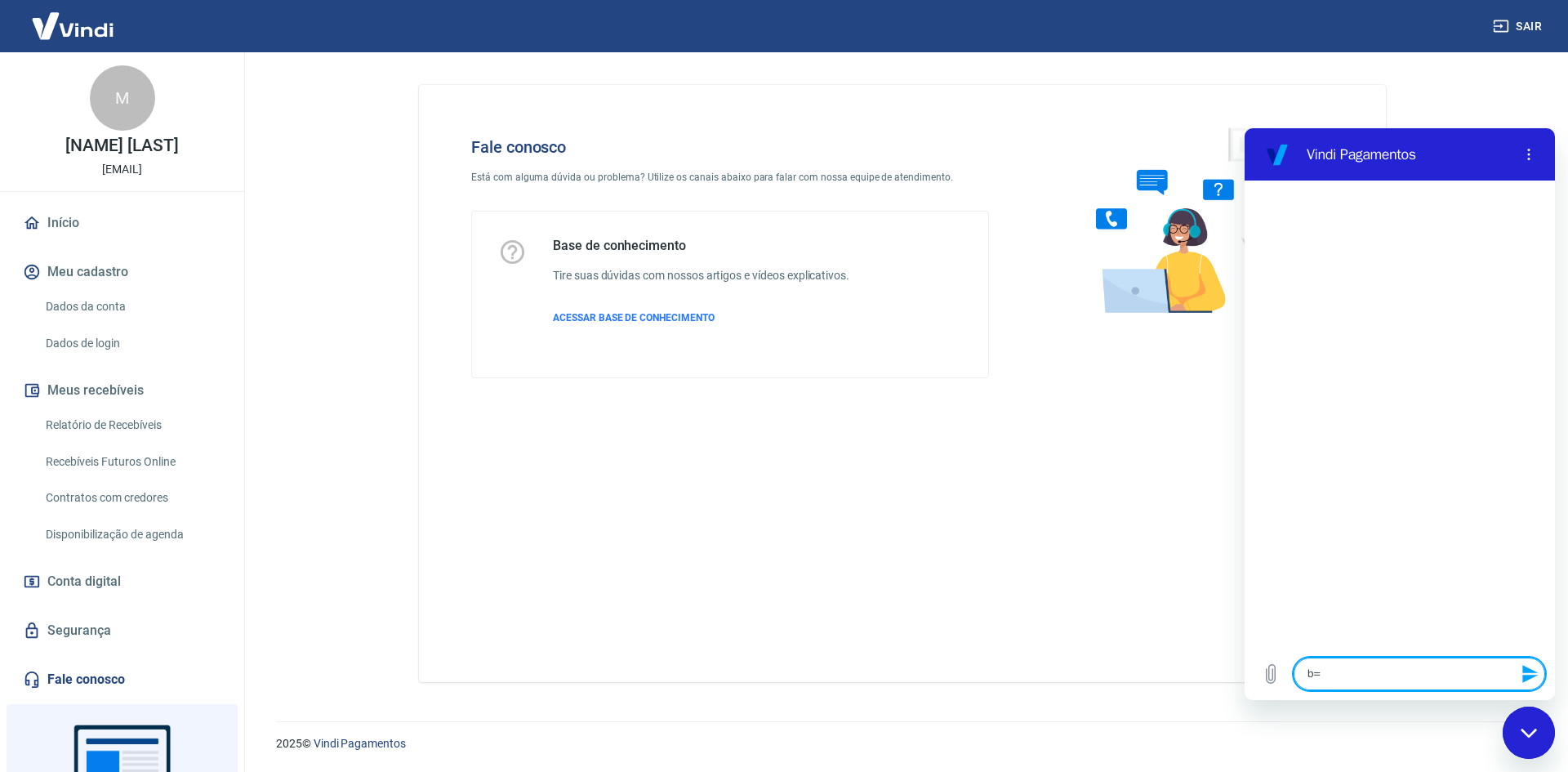 type on "b" 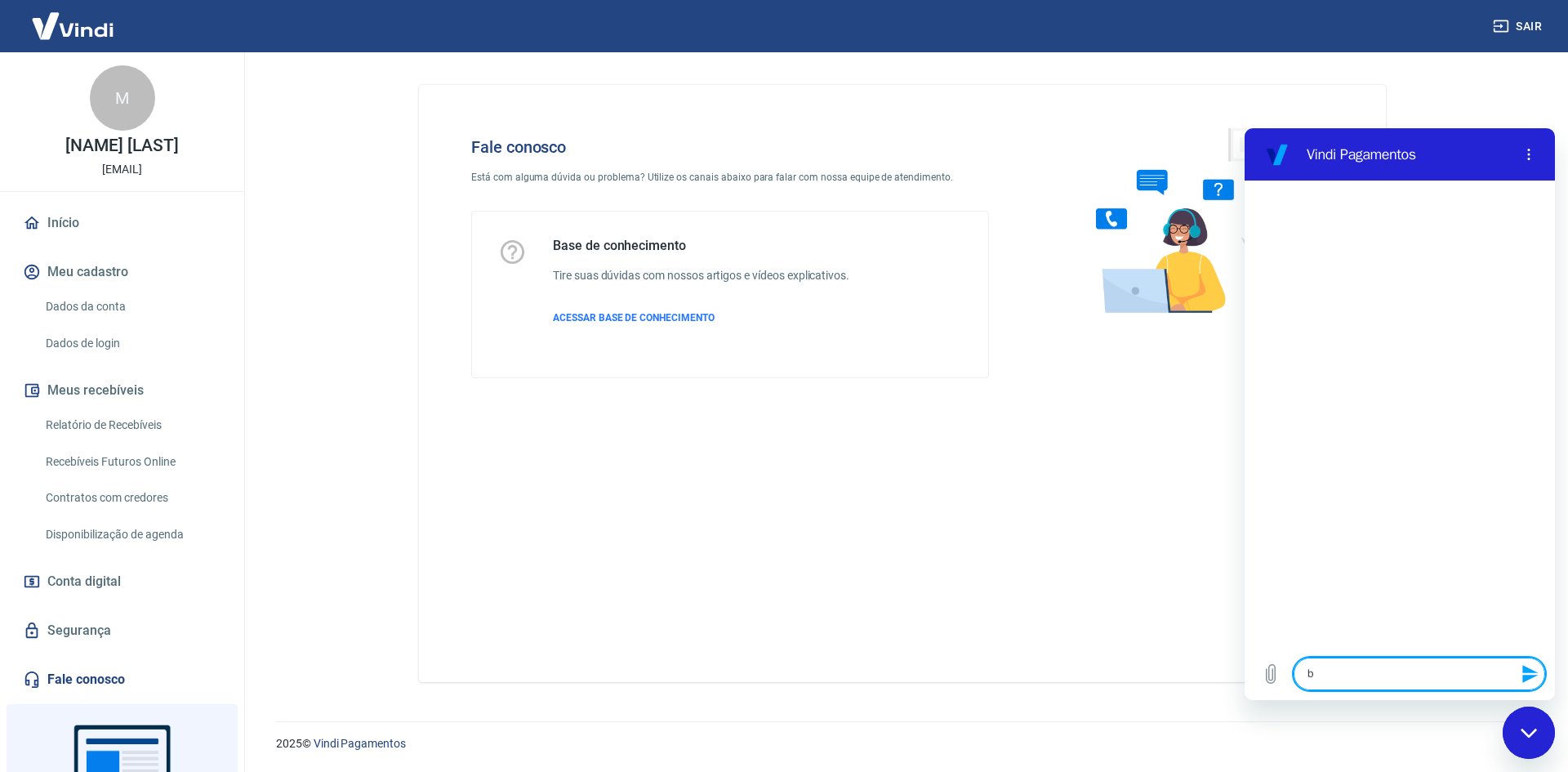 type 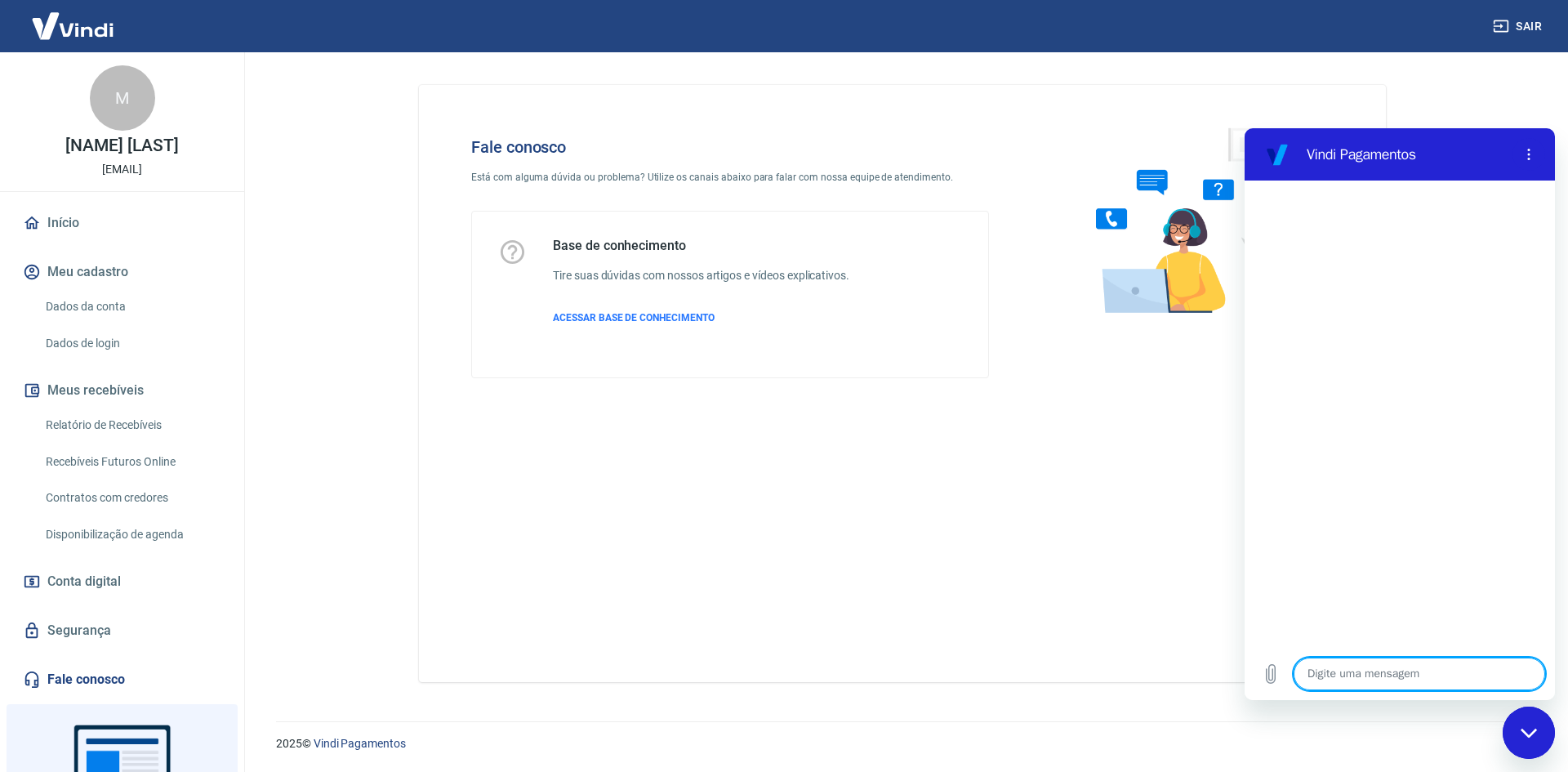 type on "b" 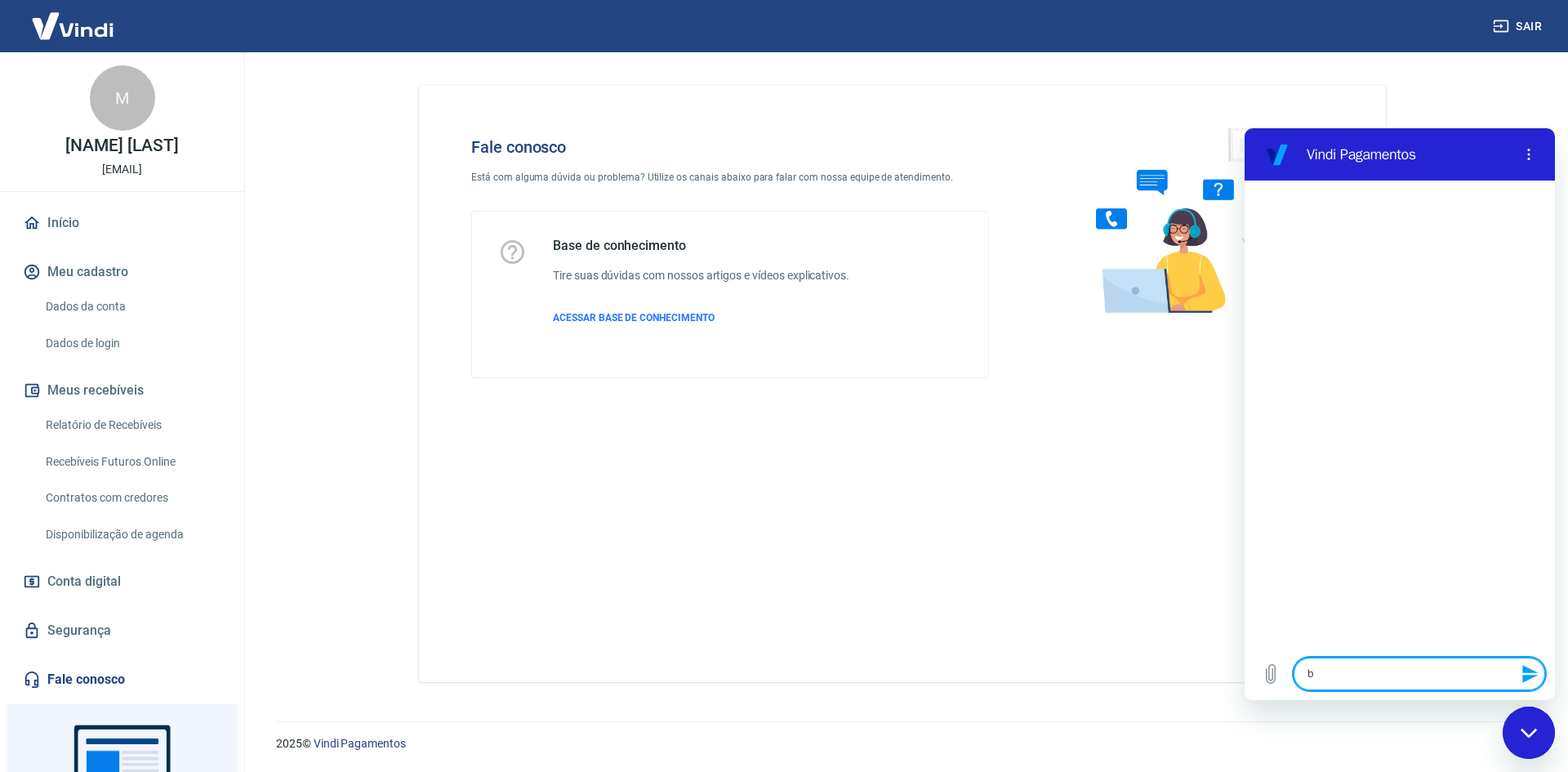 type on "bO" 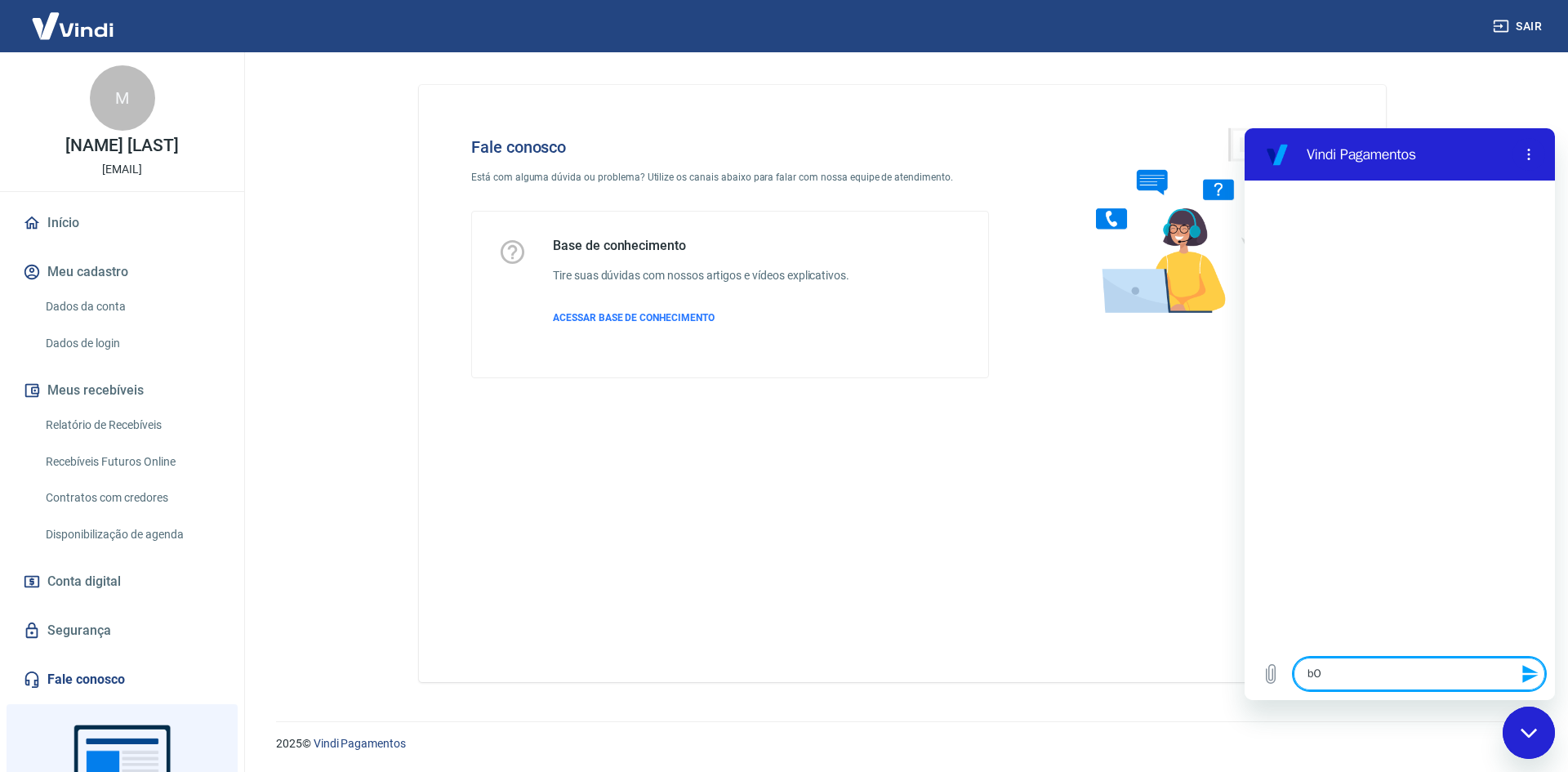 type on "bOM" 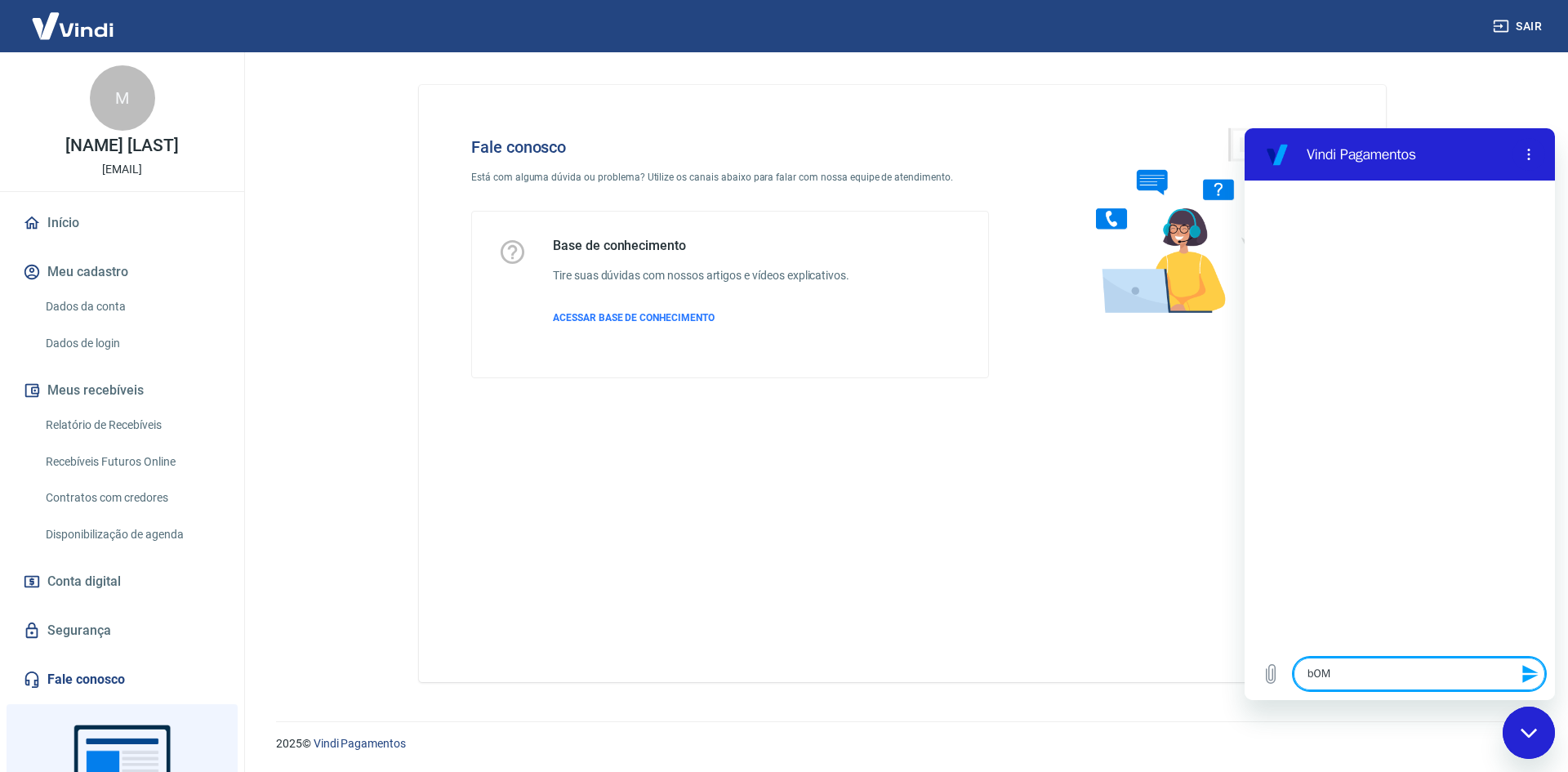 type on "bO" 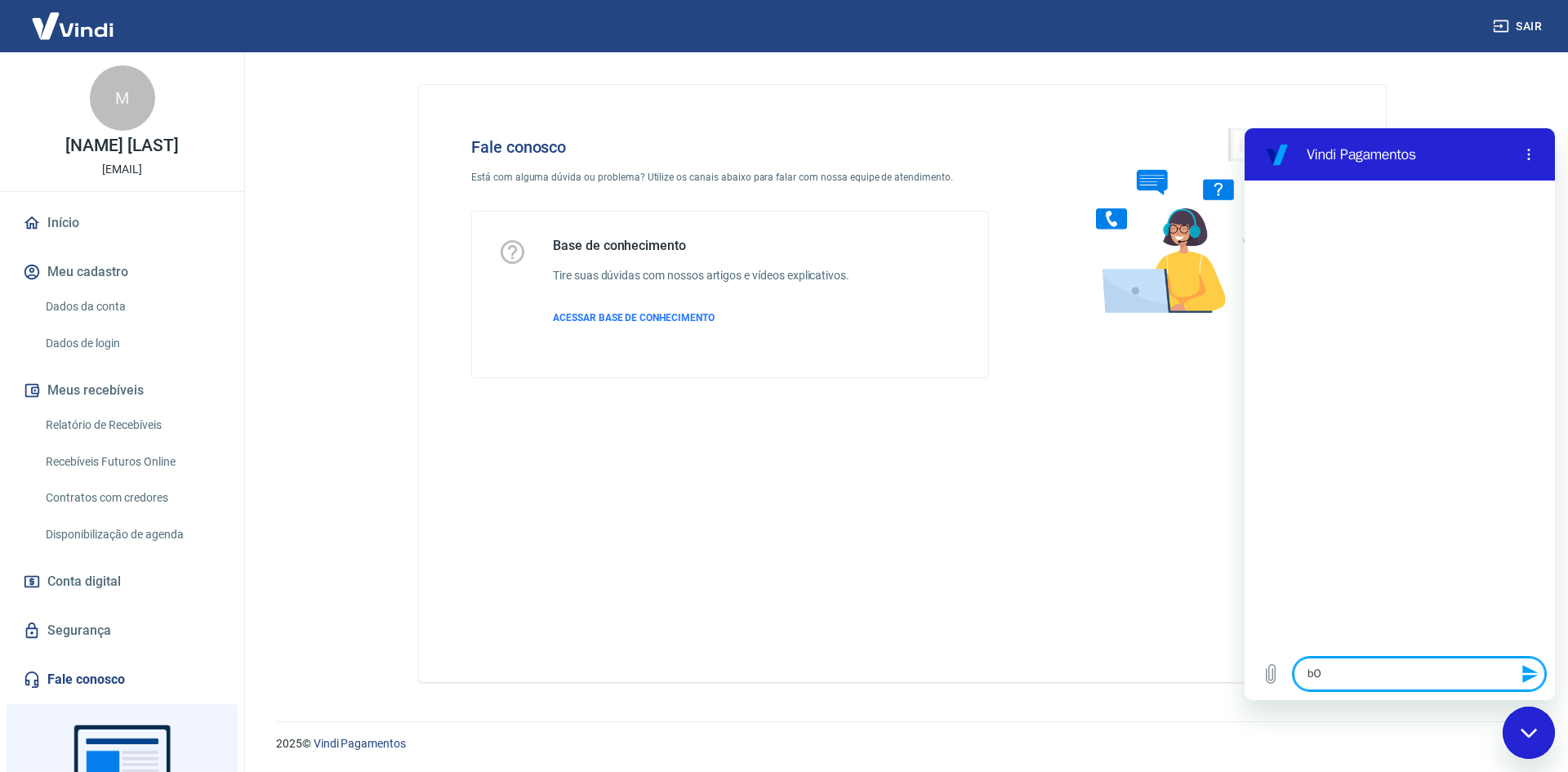 type on "b" 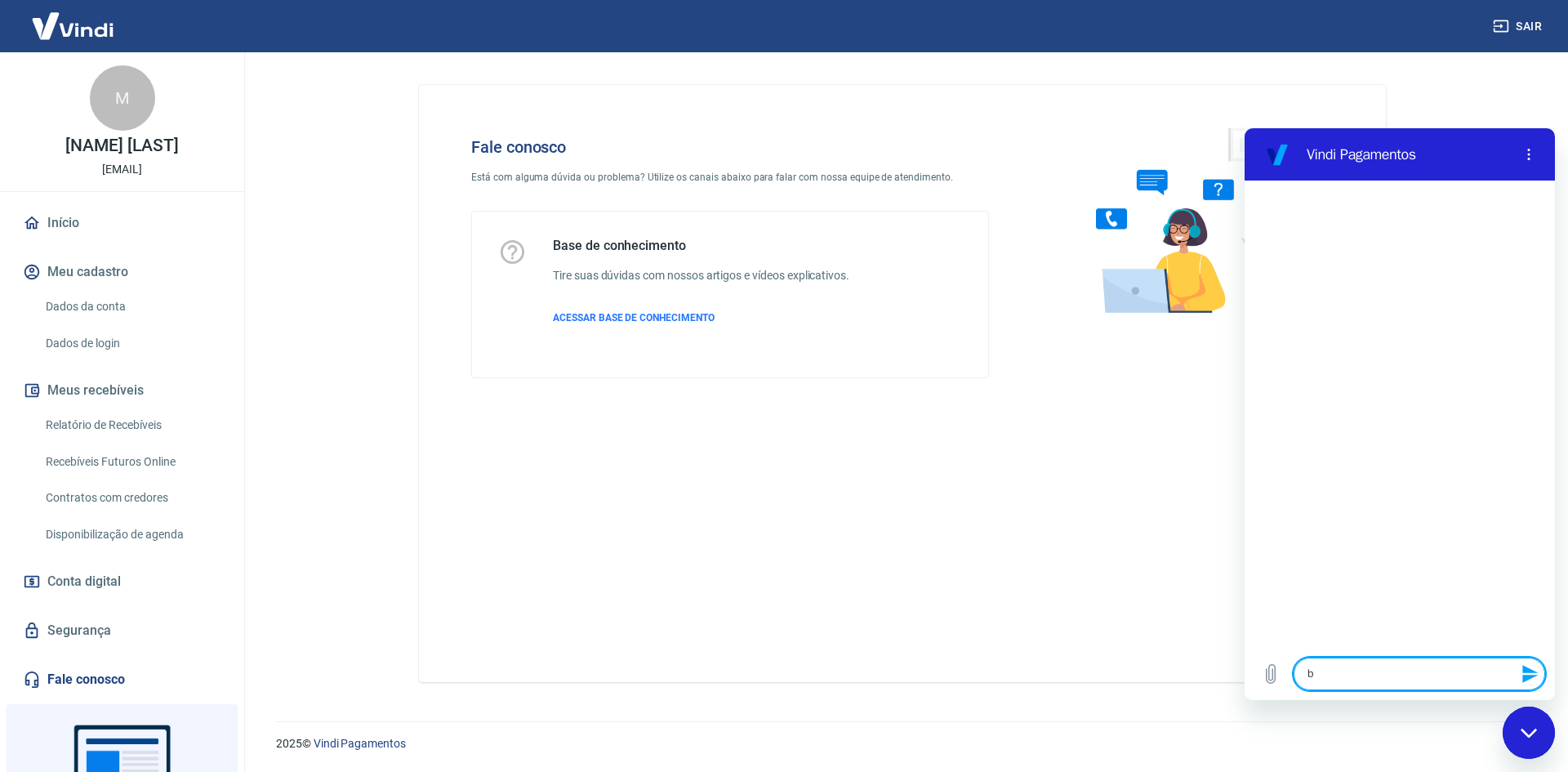 type 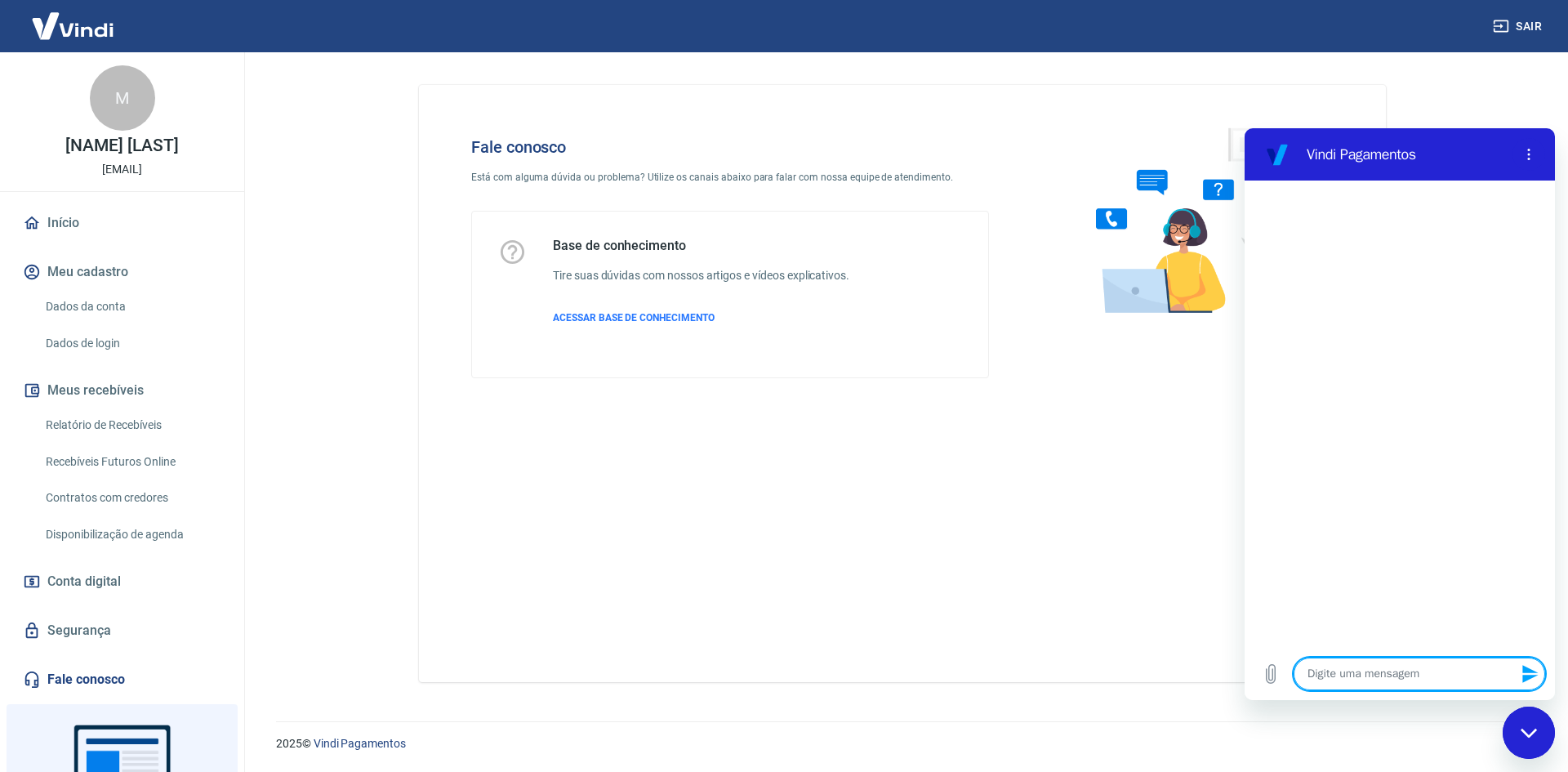 type on "B" 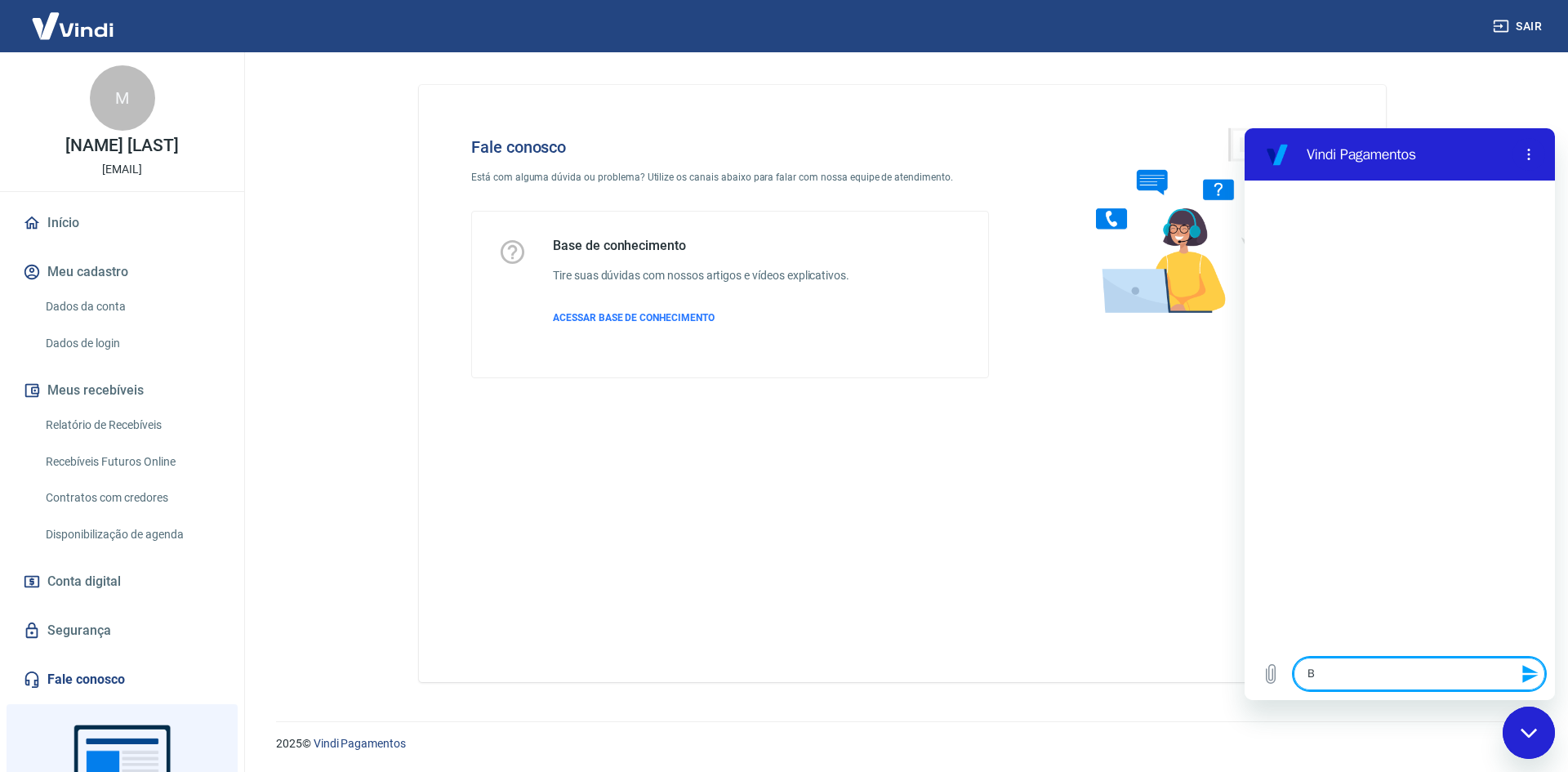 type on "Bo" 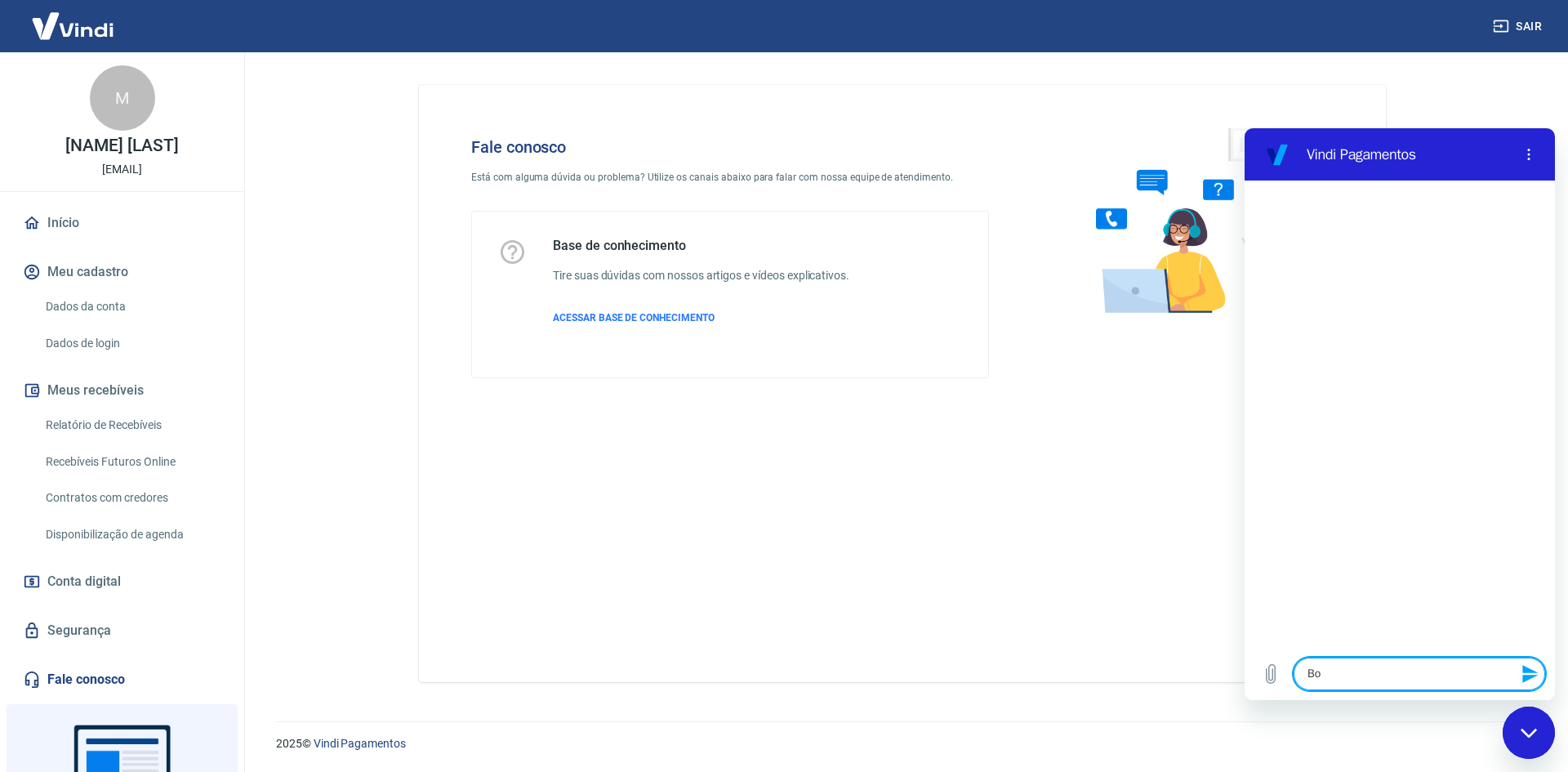 type on "Bom" 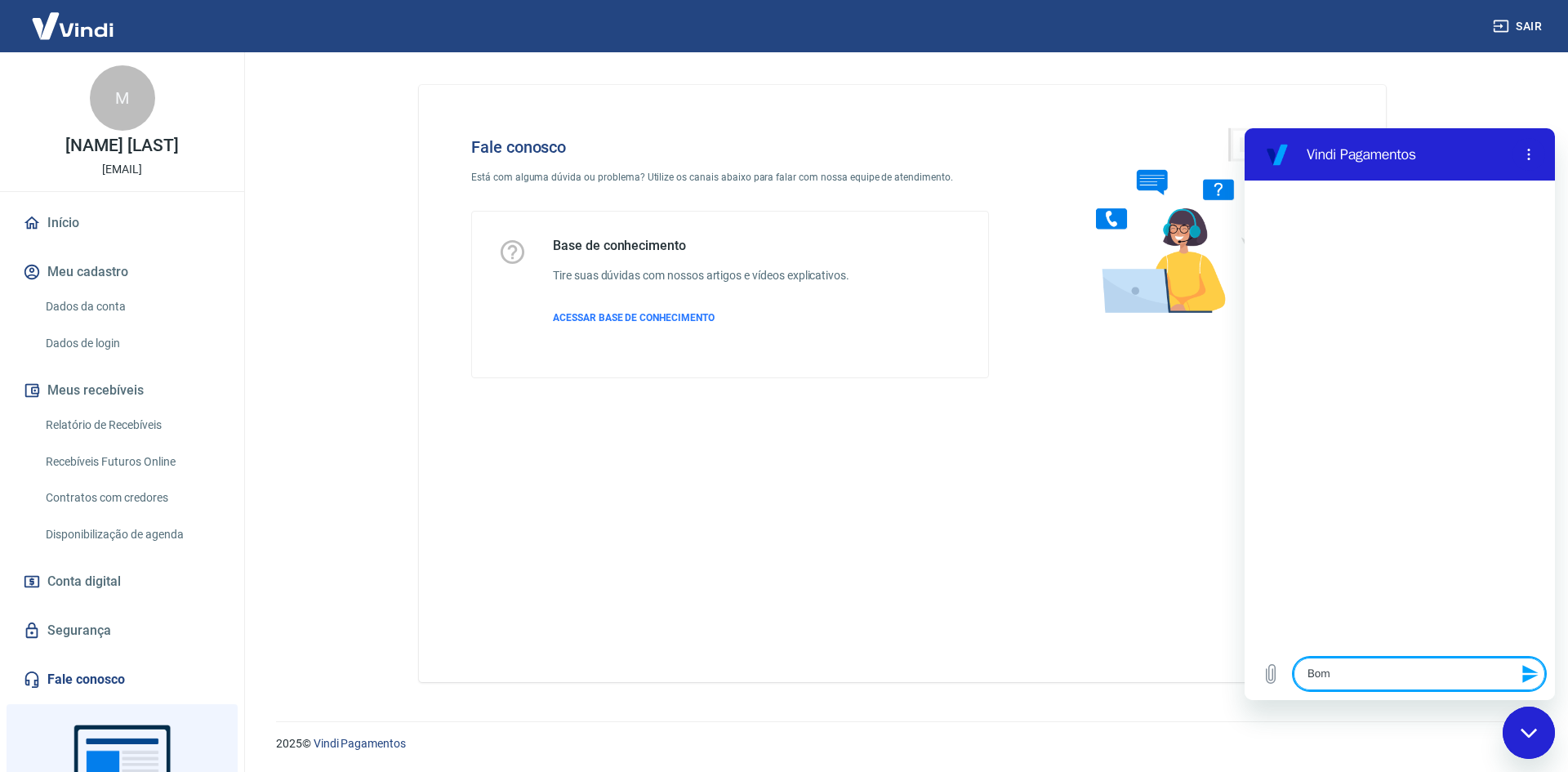 type on "Bom" 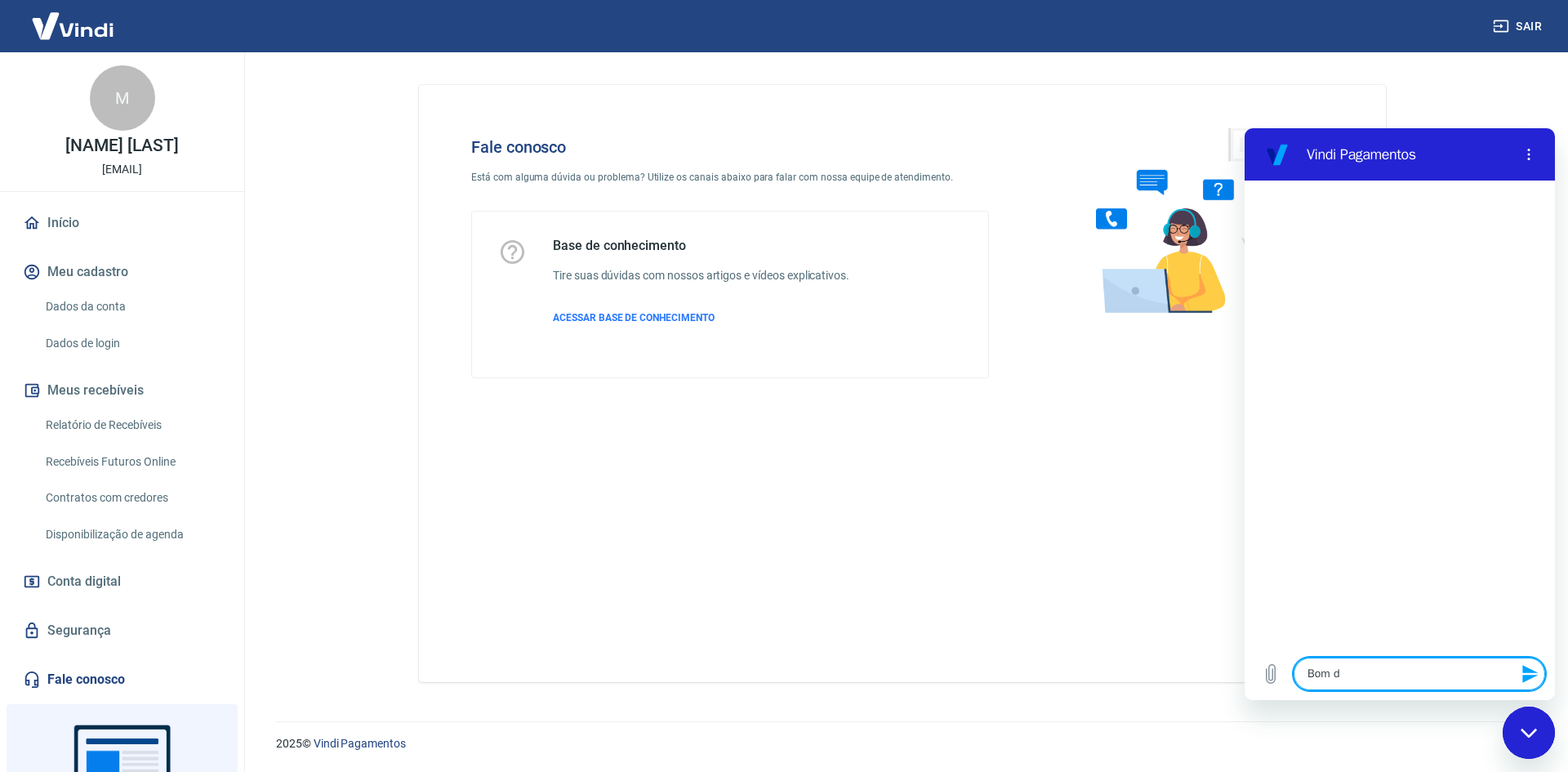 type on "Bom di" 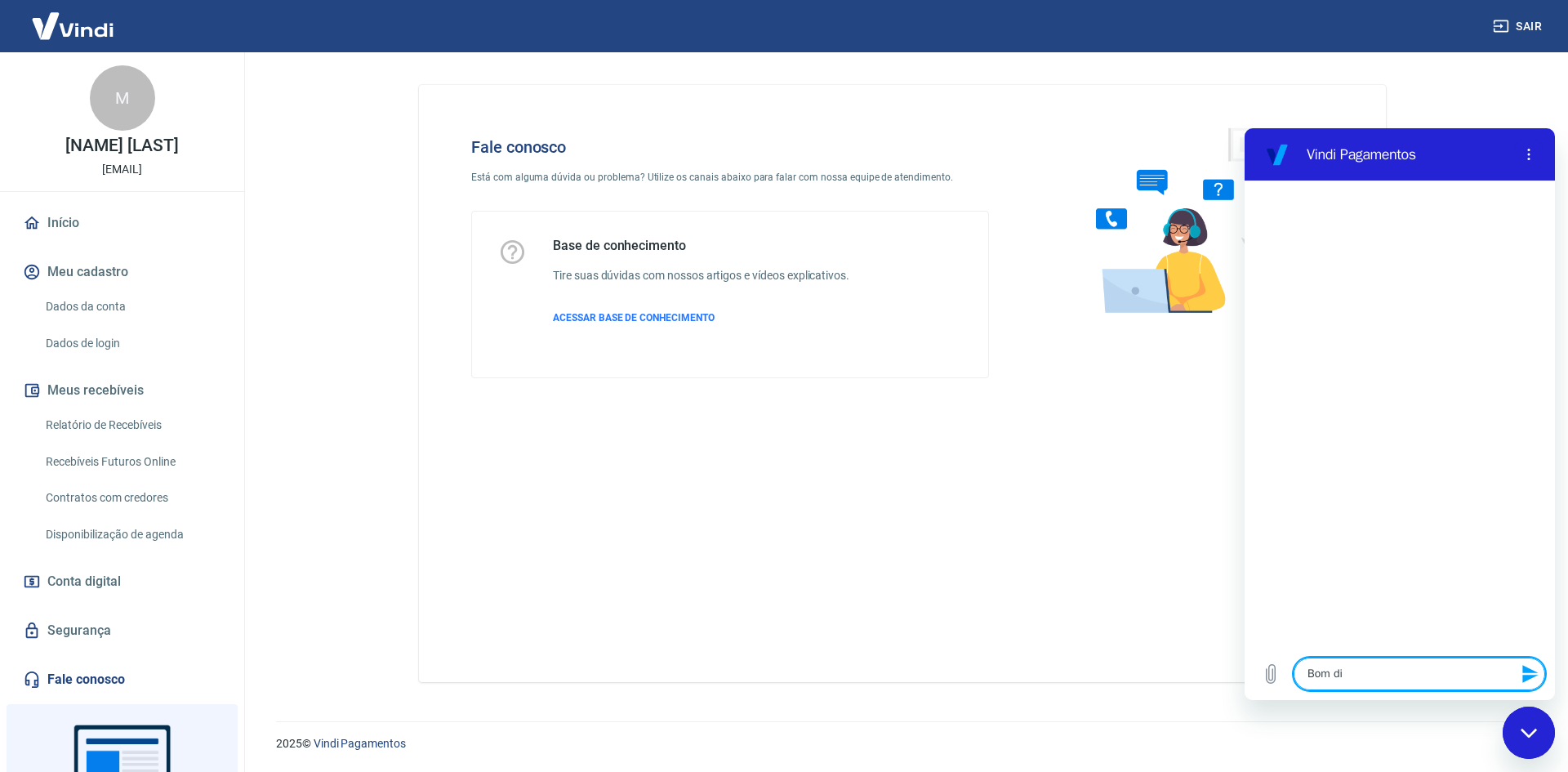type on "Bom dia" 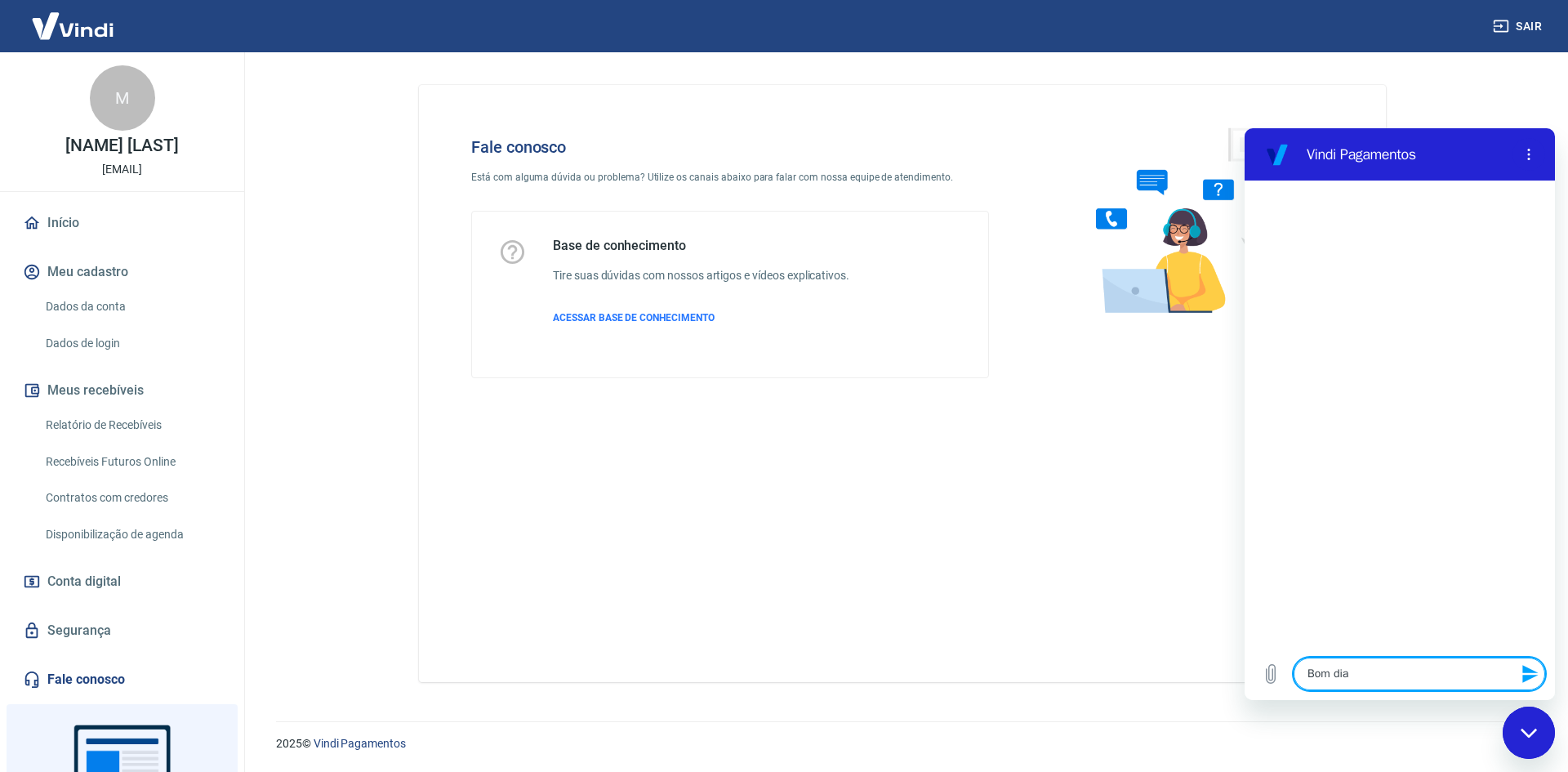 type 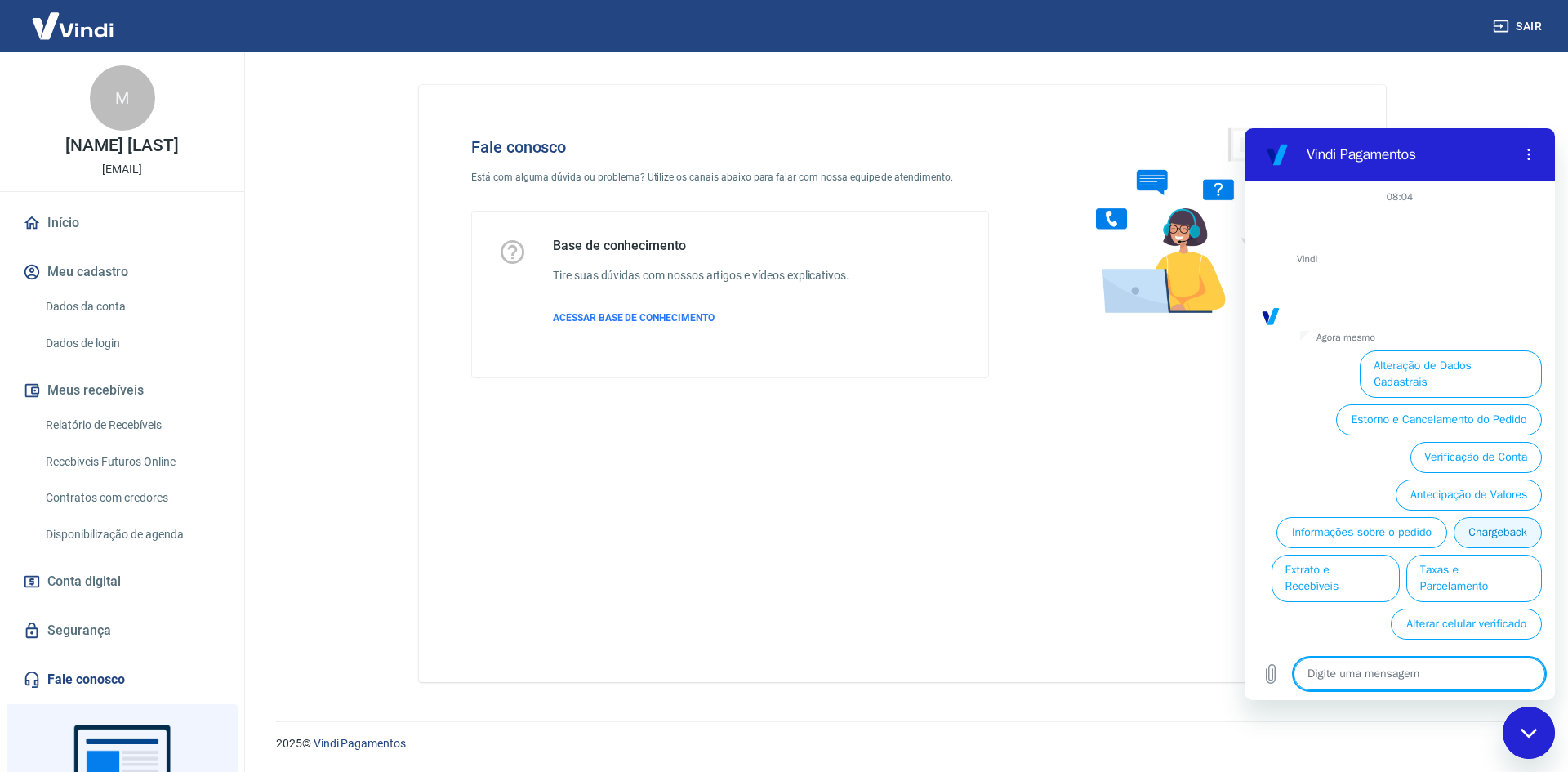 click on "Chargeback" at bounding box center (1498, 533) 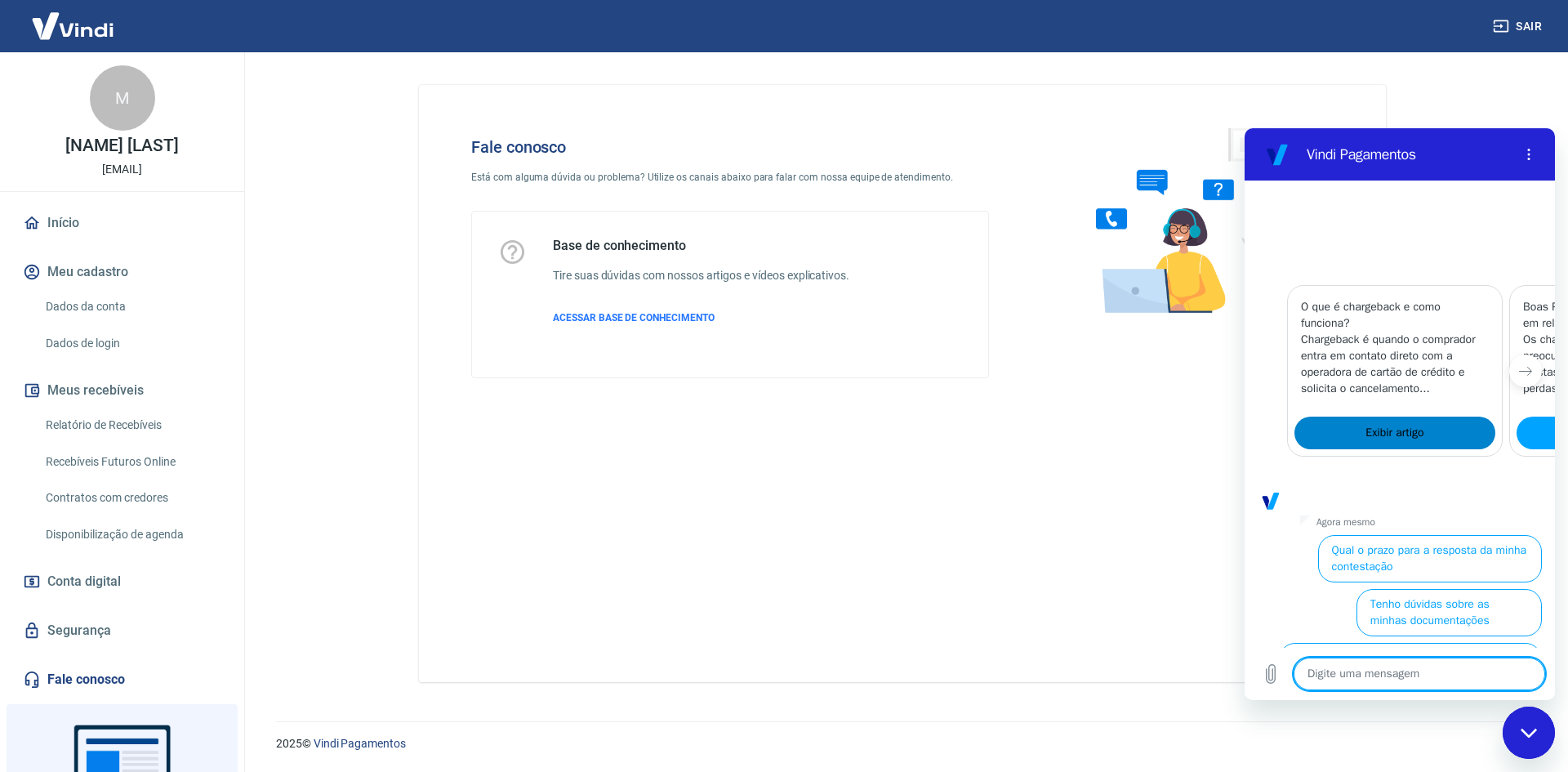 scroll, scrollTop: 525, scrollLeft: 0, axis: vertical 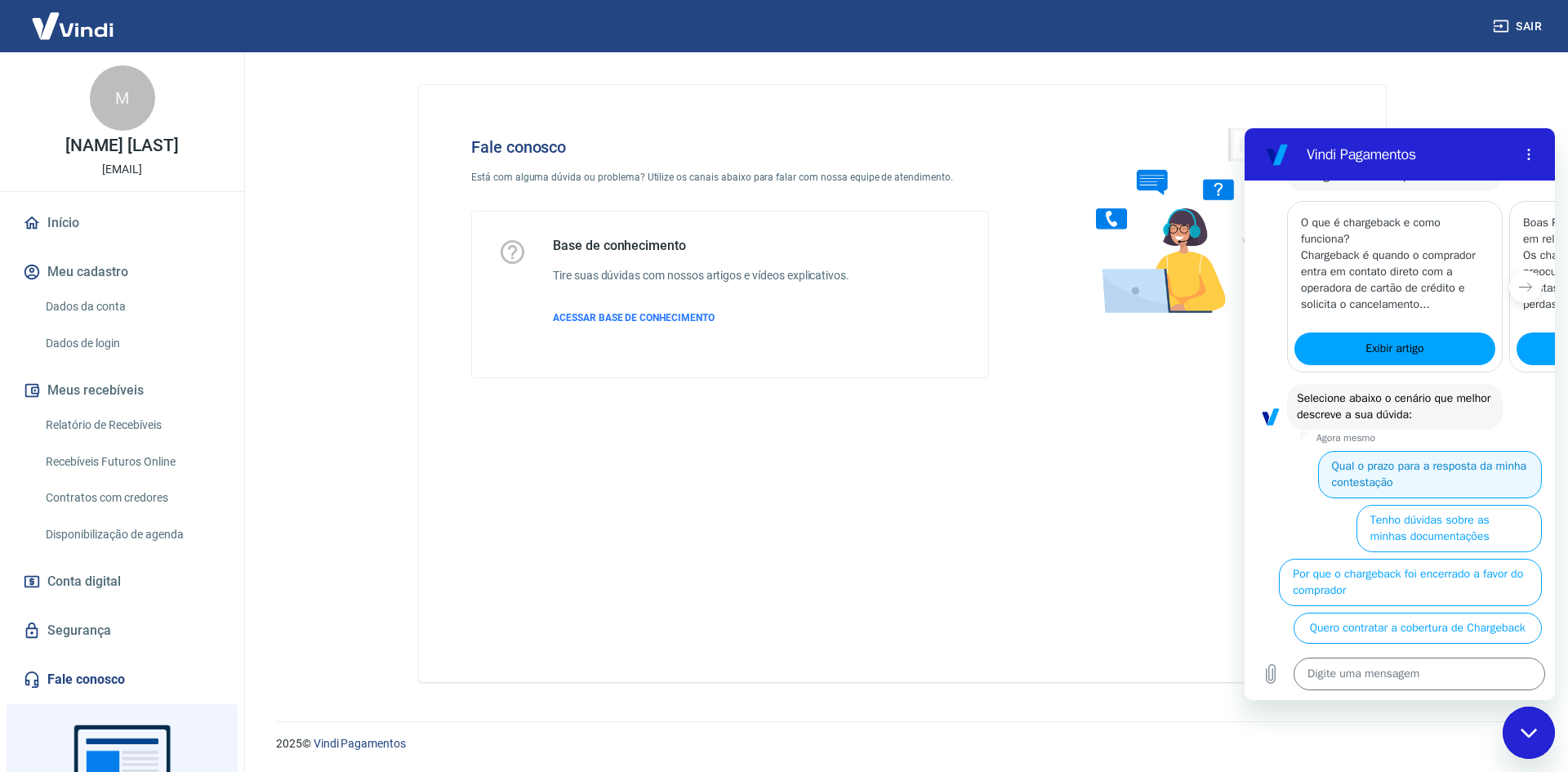 click on "Qual o prazo para a resposta da minha contestação" at bounding box center [1430, 475] 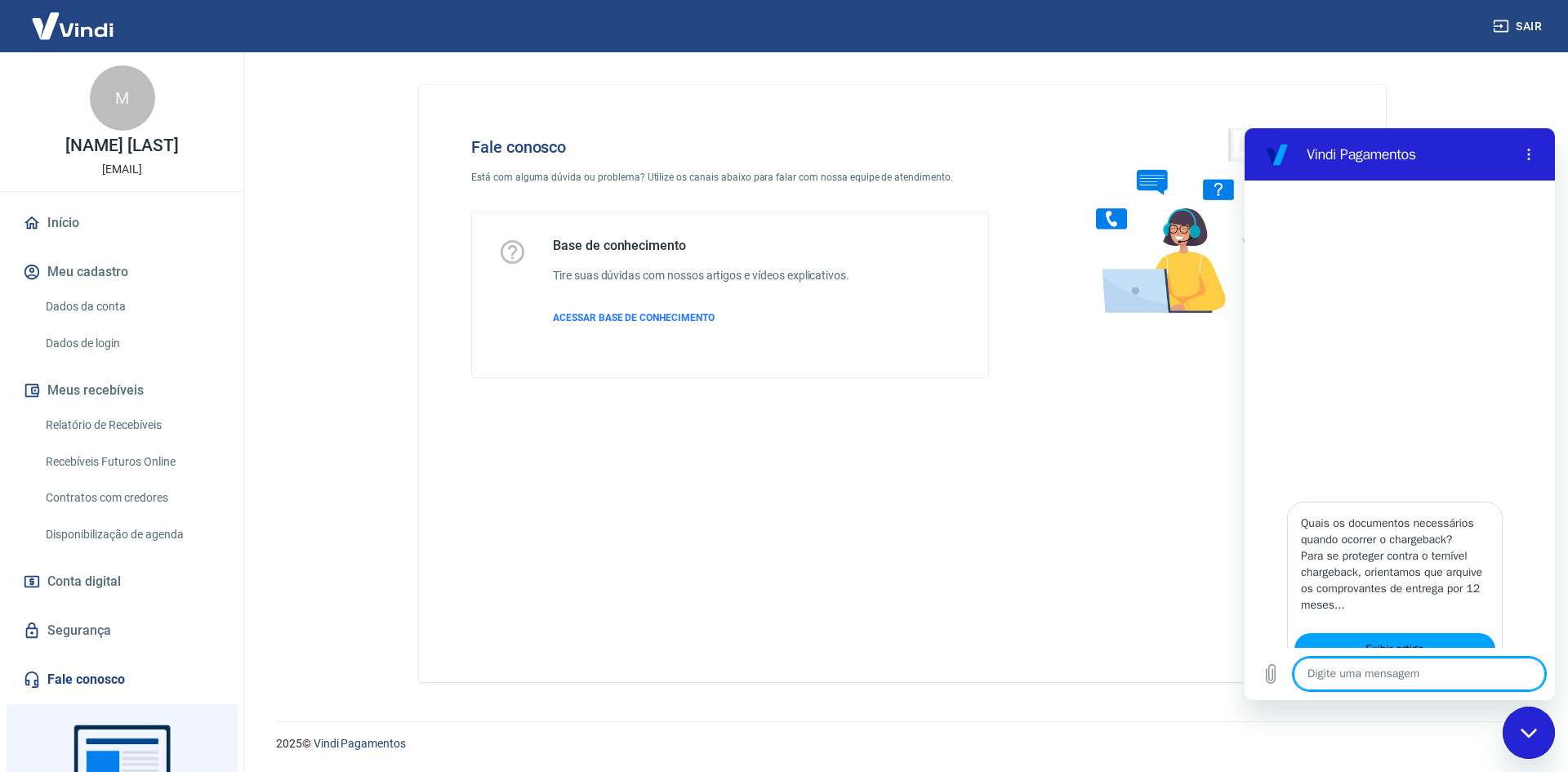 scroll, scrollTop: 818, scrollLeft: 0, axis: vertical 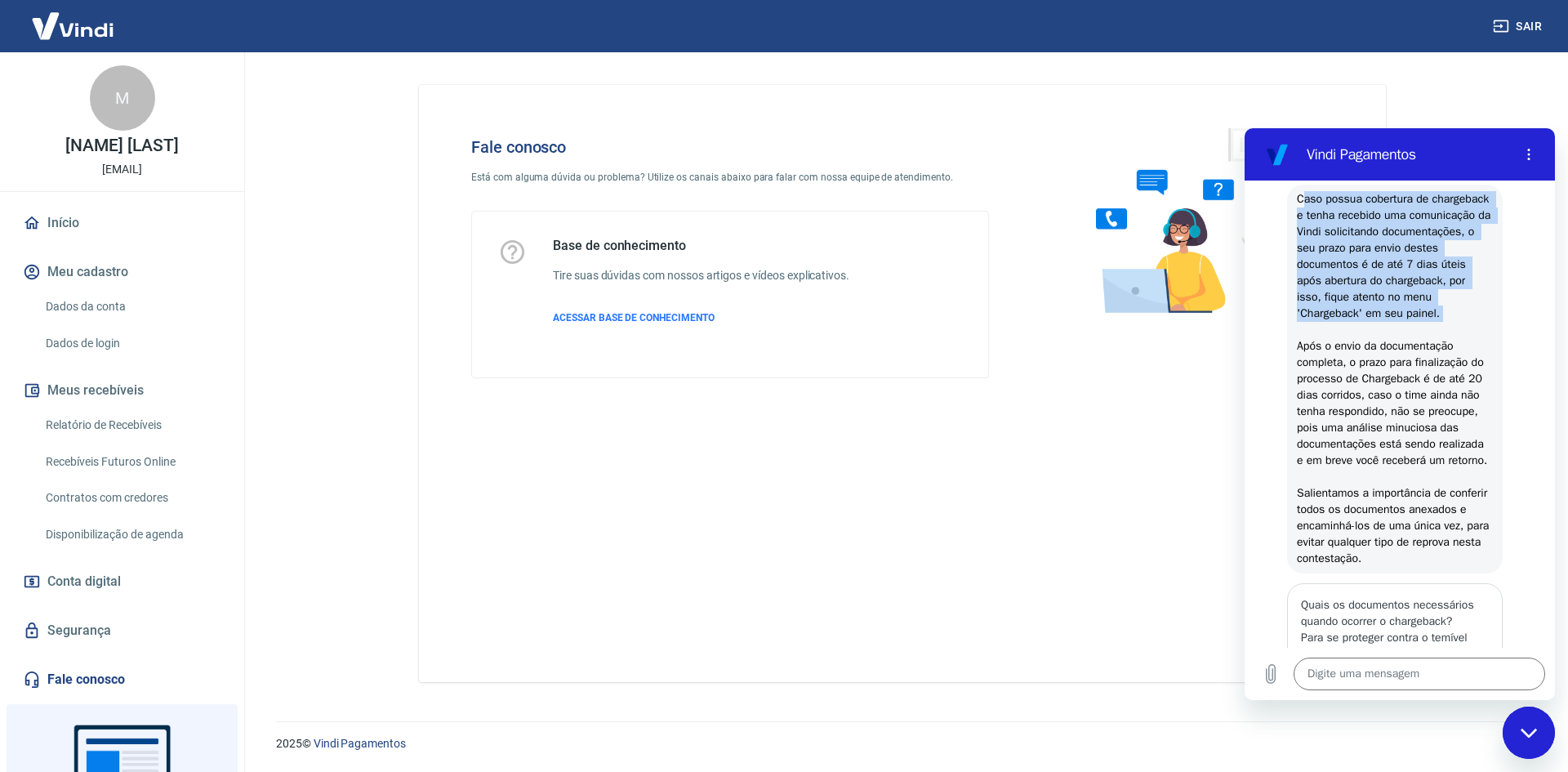 drag, startPoint x: 1301, startPoint y: 232, endPoint x: 1373, endPoint y: 372, distance: 157.42935 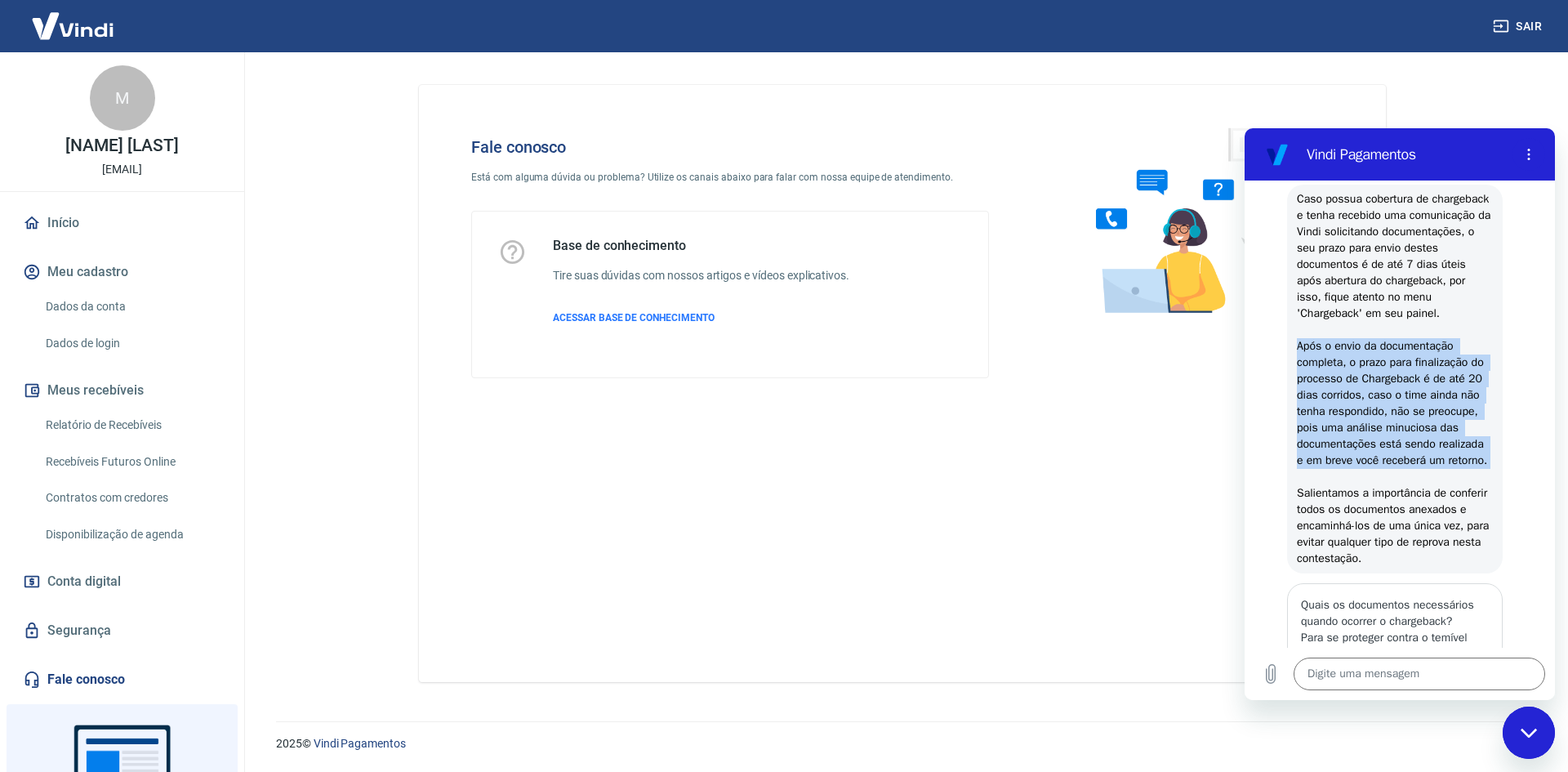 drag, startPoint x: 1291, startPoint y: 398, endPoint x: 1406, endPoint y: 538, distance: 181.17671 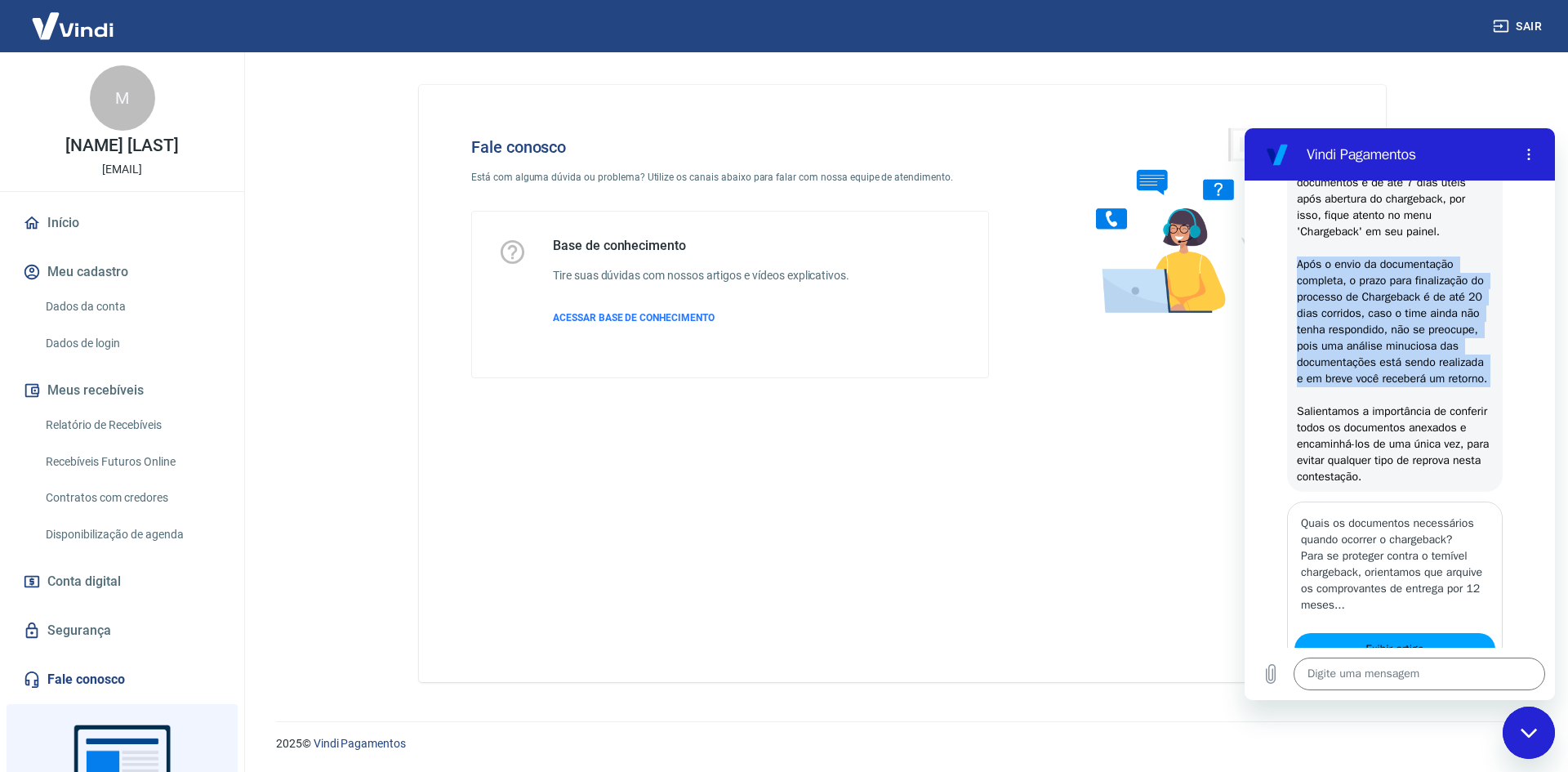 scroll, scrollTop: 981, scrollLeft: 0, axis: vertical 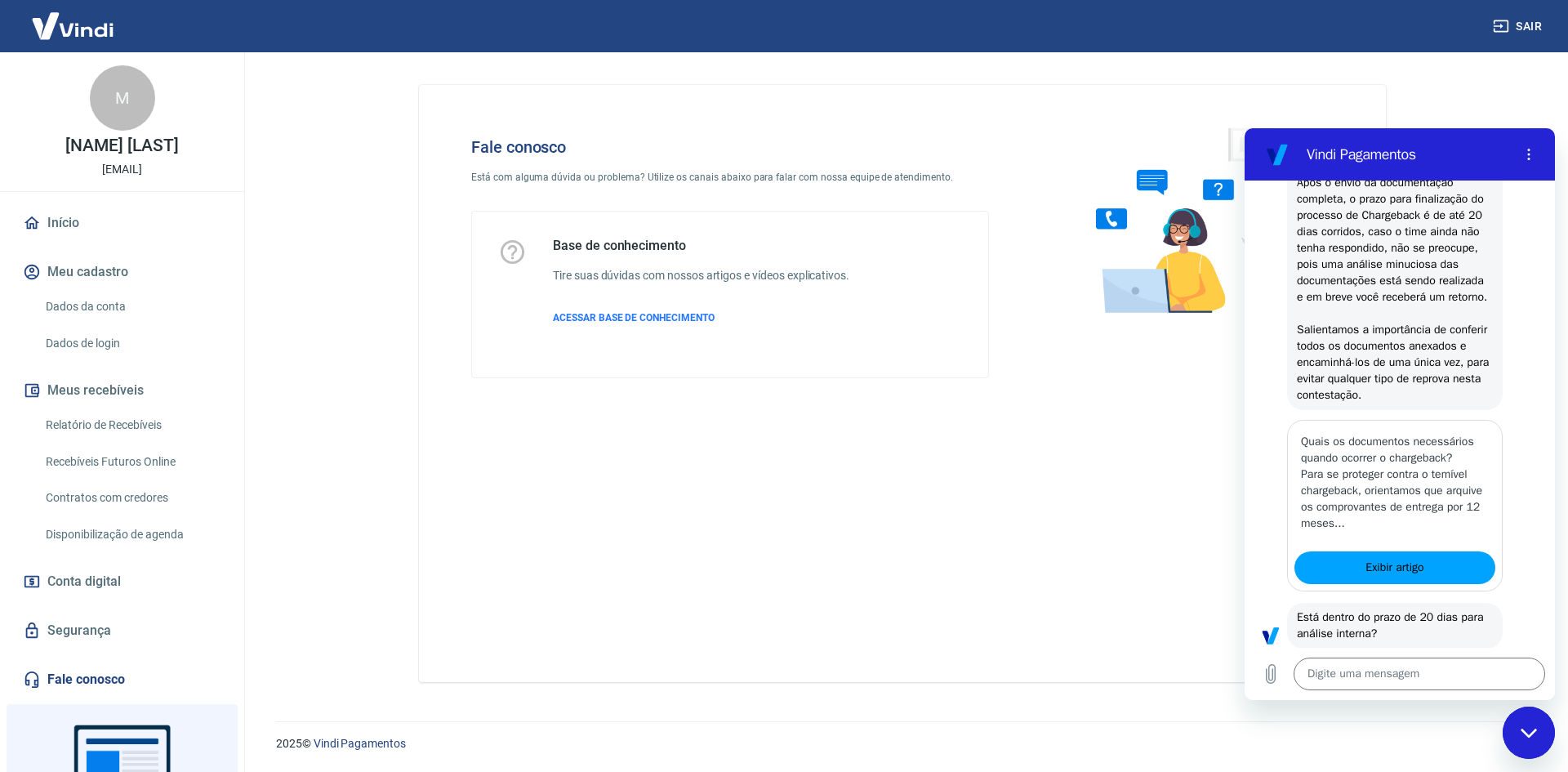 click on "Caso possua cobertura de chargeback e tenha recebido uma comunicação da Vindi solicitando documentações, o seu prazo para envio destes documentos é de até 7 dias úteis após abertura do chargeback, por isso, fique atento no menu 'Chargeback' em seu painel.
Após o envio da documentação completa, o prazo para finalização do processo de Chargeback é de até 20 dias corridos, caso o time ainda não tenha respondido, não se preocupe, pois uma análise minuciosa das documentações está sendo realizada e em breve você receberá um retorno.
Salientamos a importância de conferir todos os documentos anexados e encaminhá-los de uma única vez, para evitar qualquer tipo de reprova nesta contestação." at bounding box center (1396, 215) 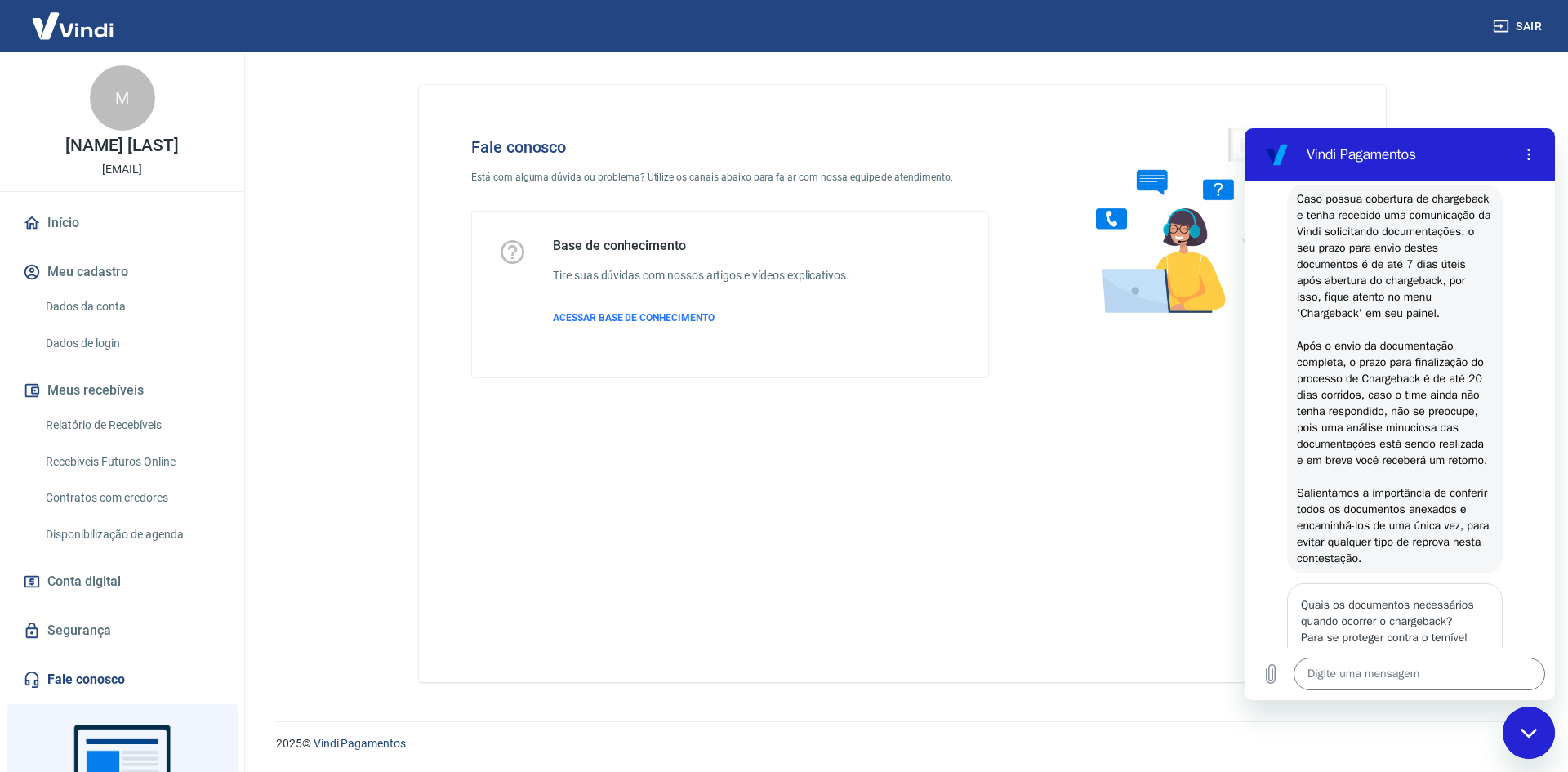 scroll, scrollTop: 899, scrollLeft: 0, axis: vertical 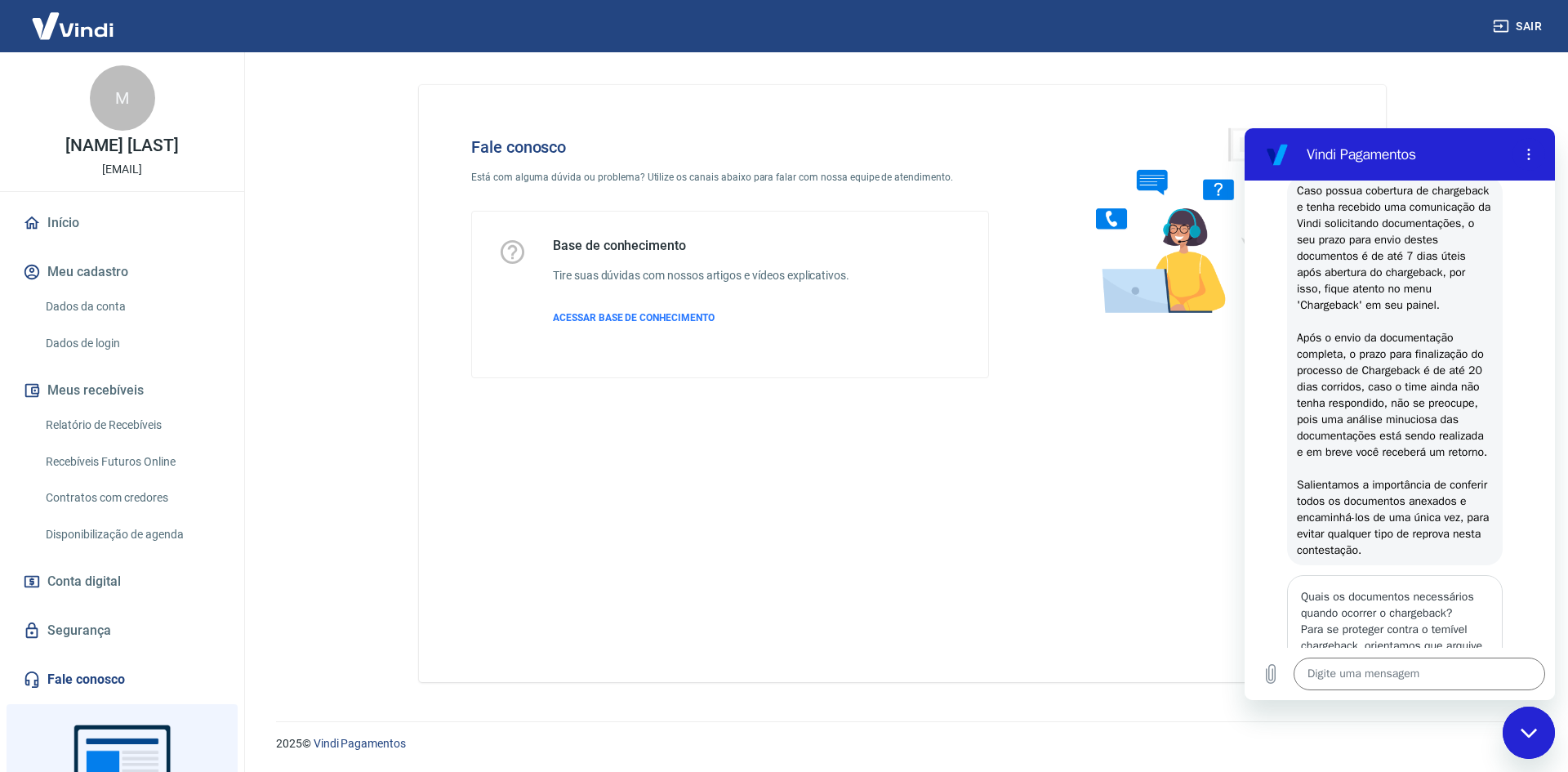 click on "Sair" at bounding box center [784, 26] 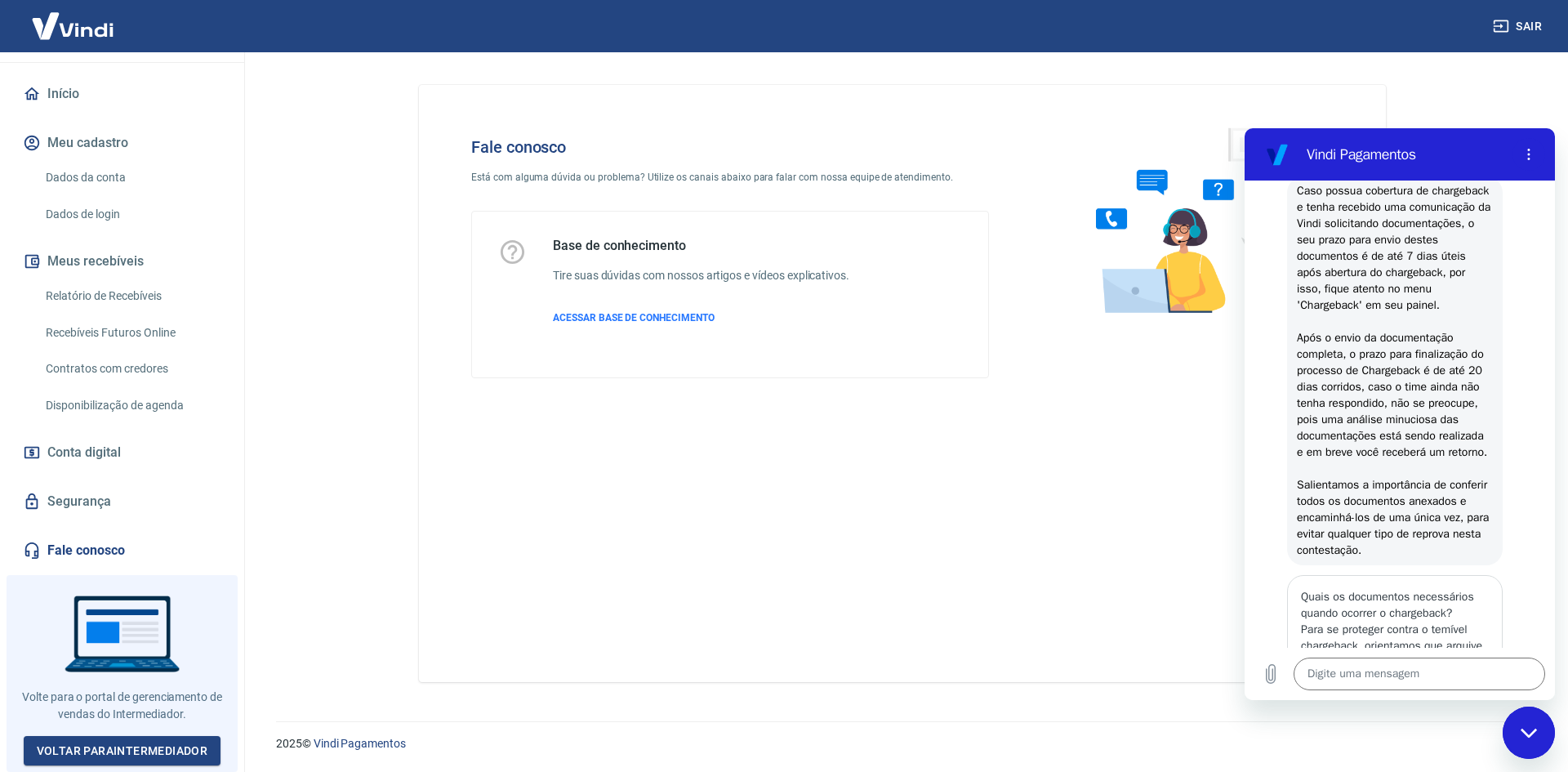 scroll, scrollTop: 0, scrollLeft: 0, axis: both 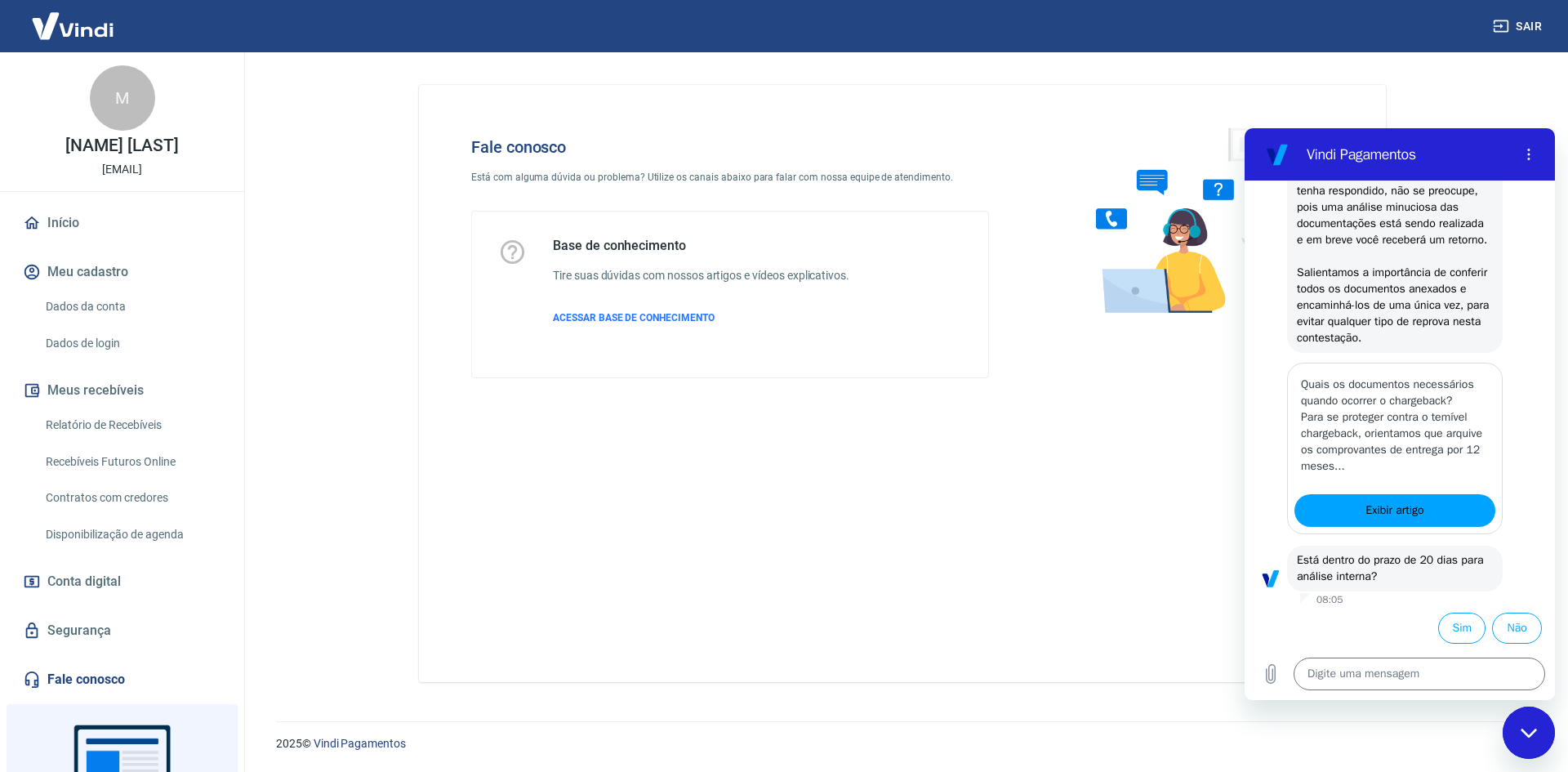 click on "Sim Não" at bounding box center [1400, 625] 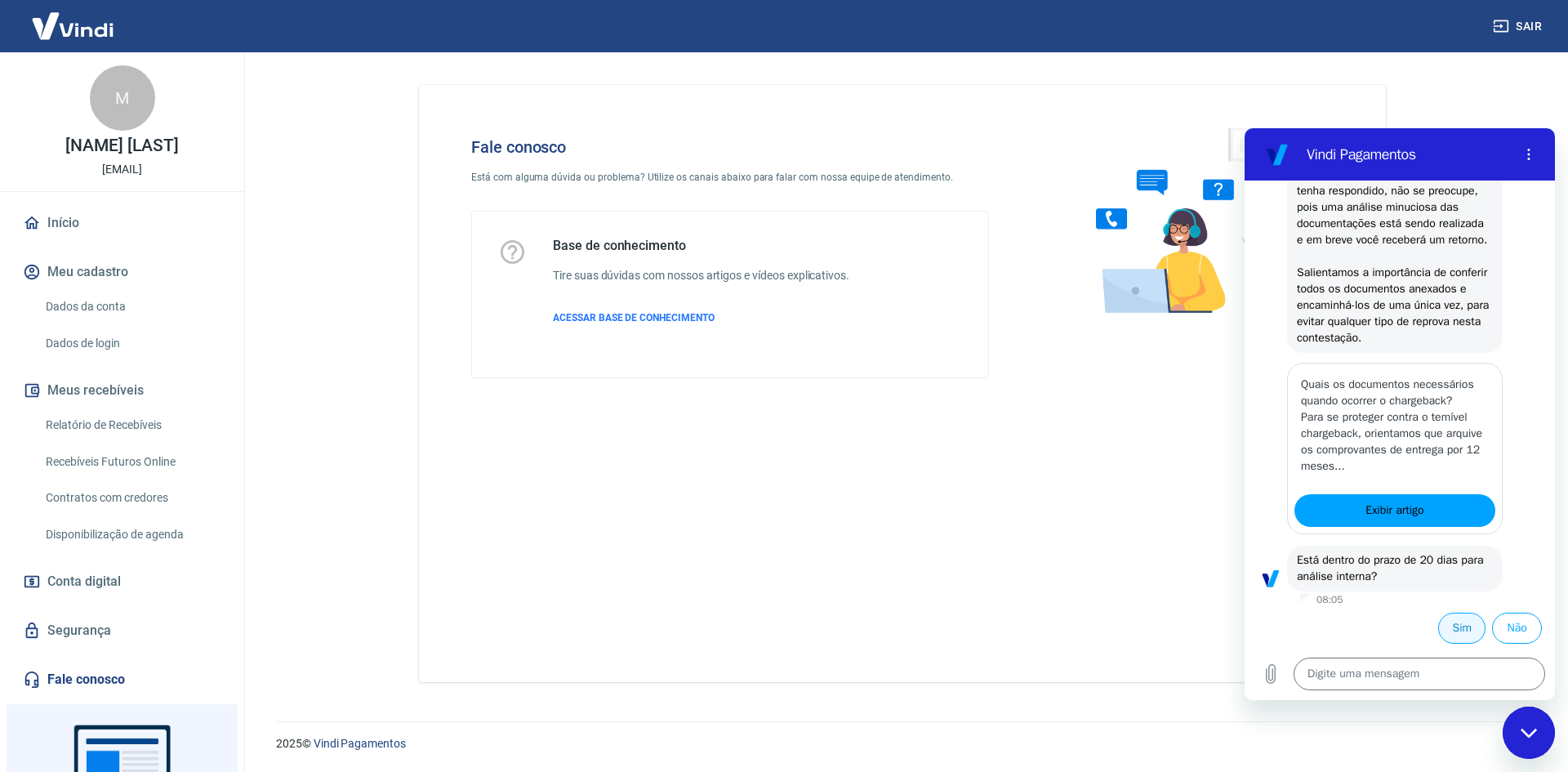 click on "Sim" at bounding box center [1462, 628] 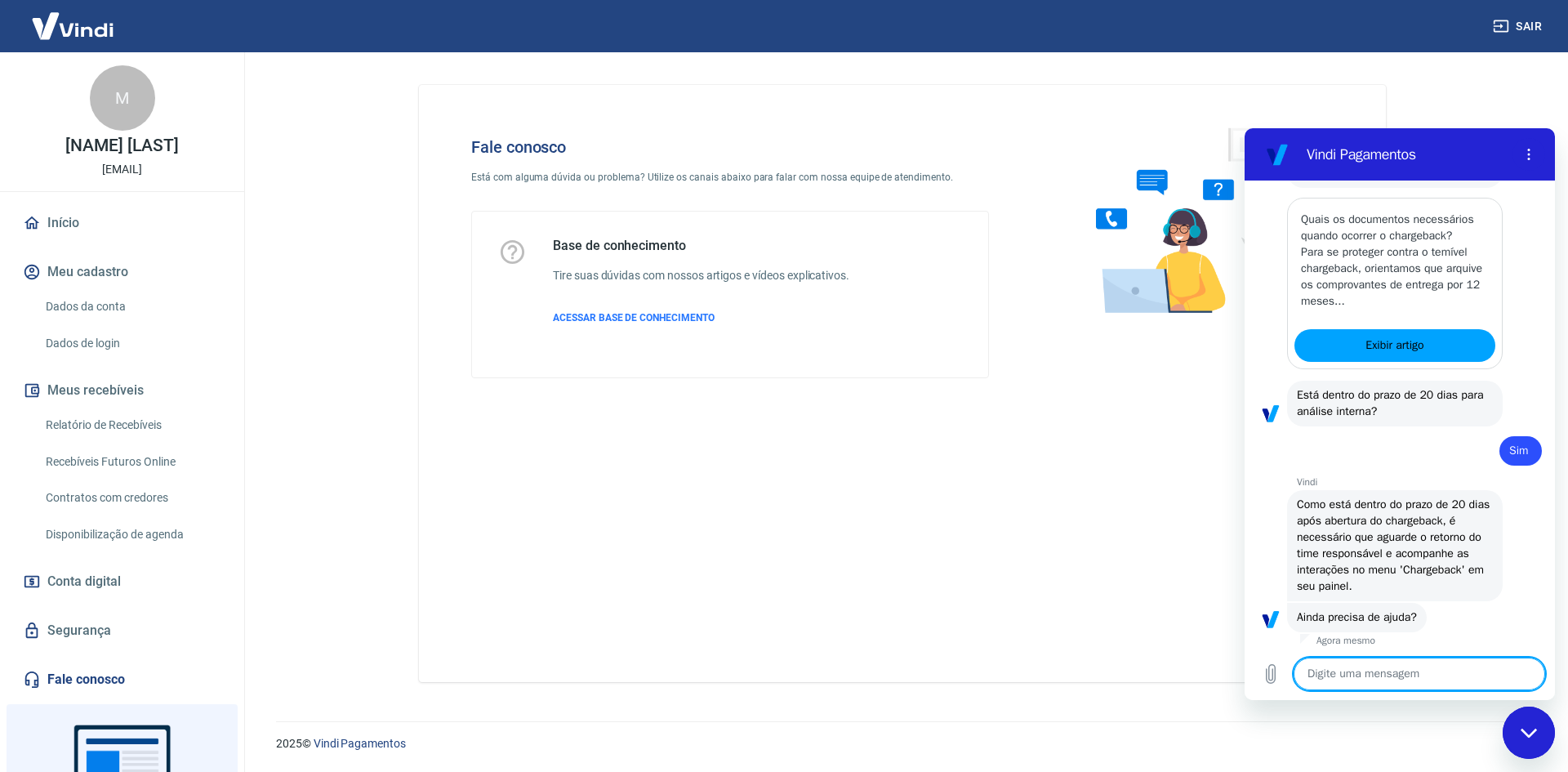 scroll, scrollTop: 1310, scrollLeft: 0, axis: vertical 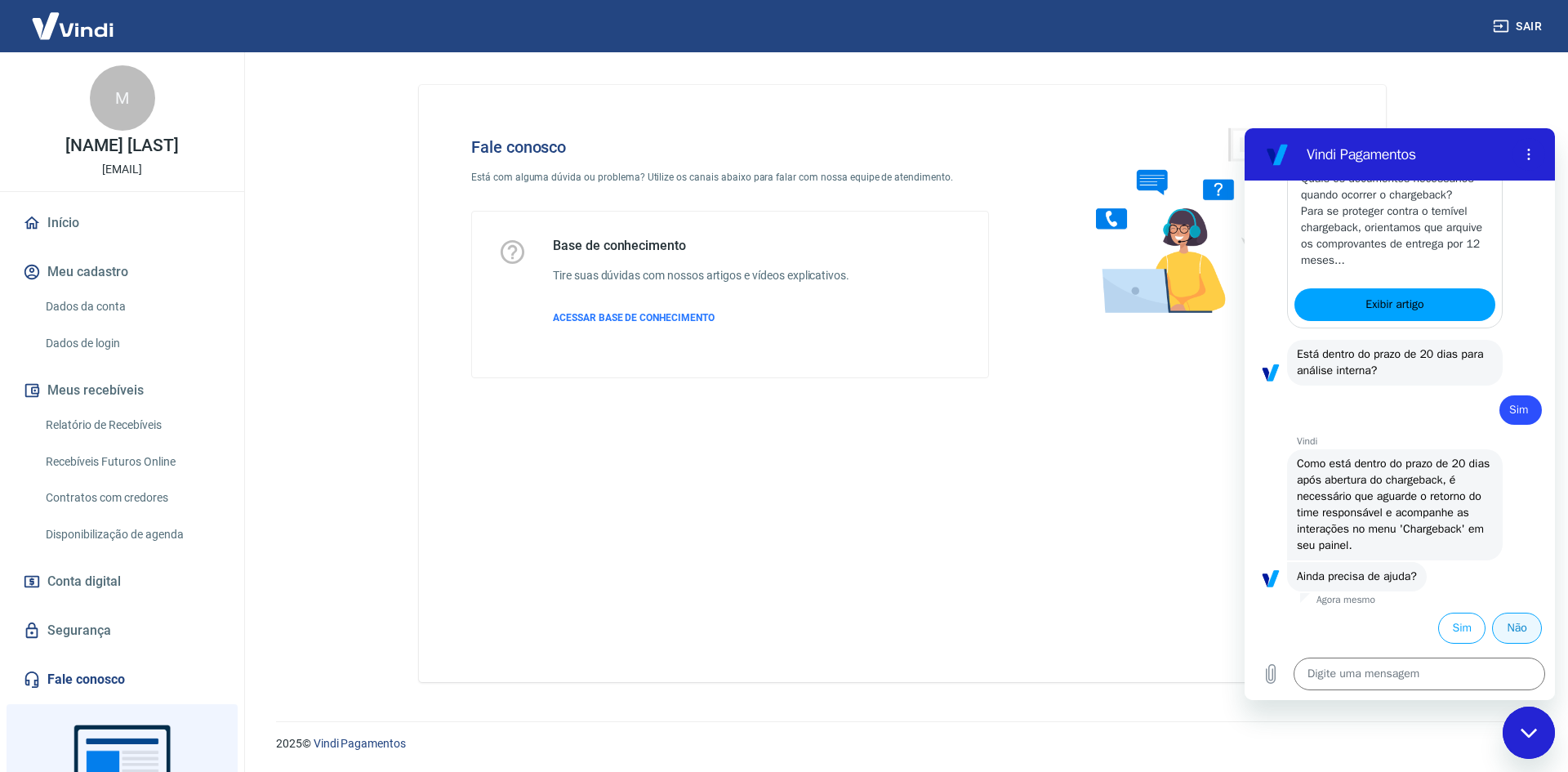 click on "Não" at bounding box center [1517, 628] 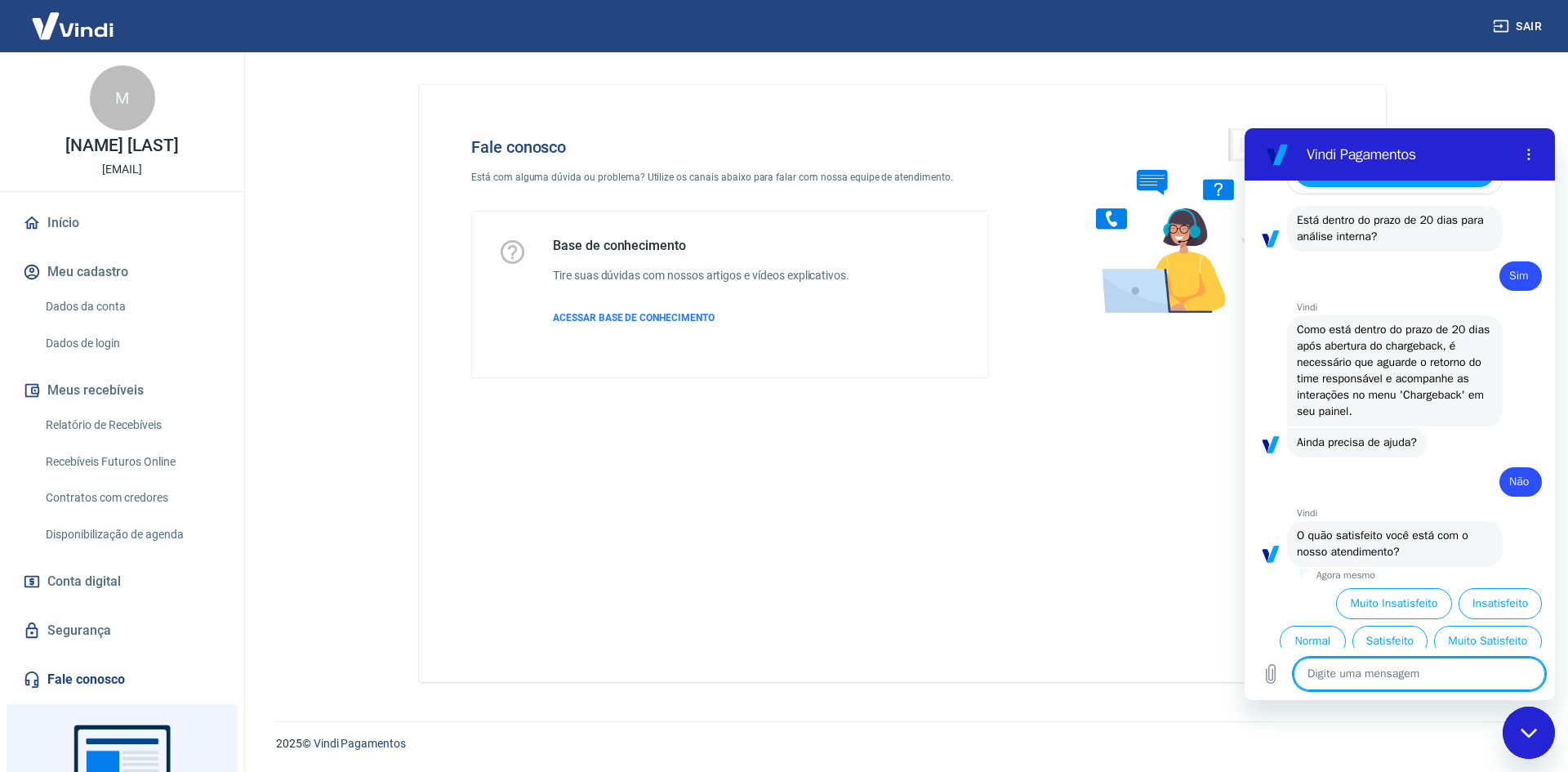 scroll, scrollTop: 1457, scrollLeft: 0, axis: vertical 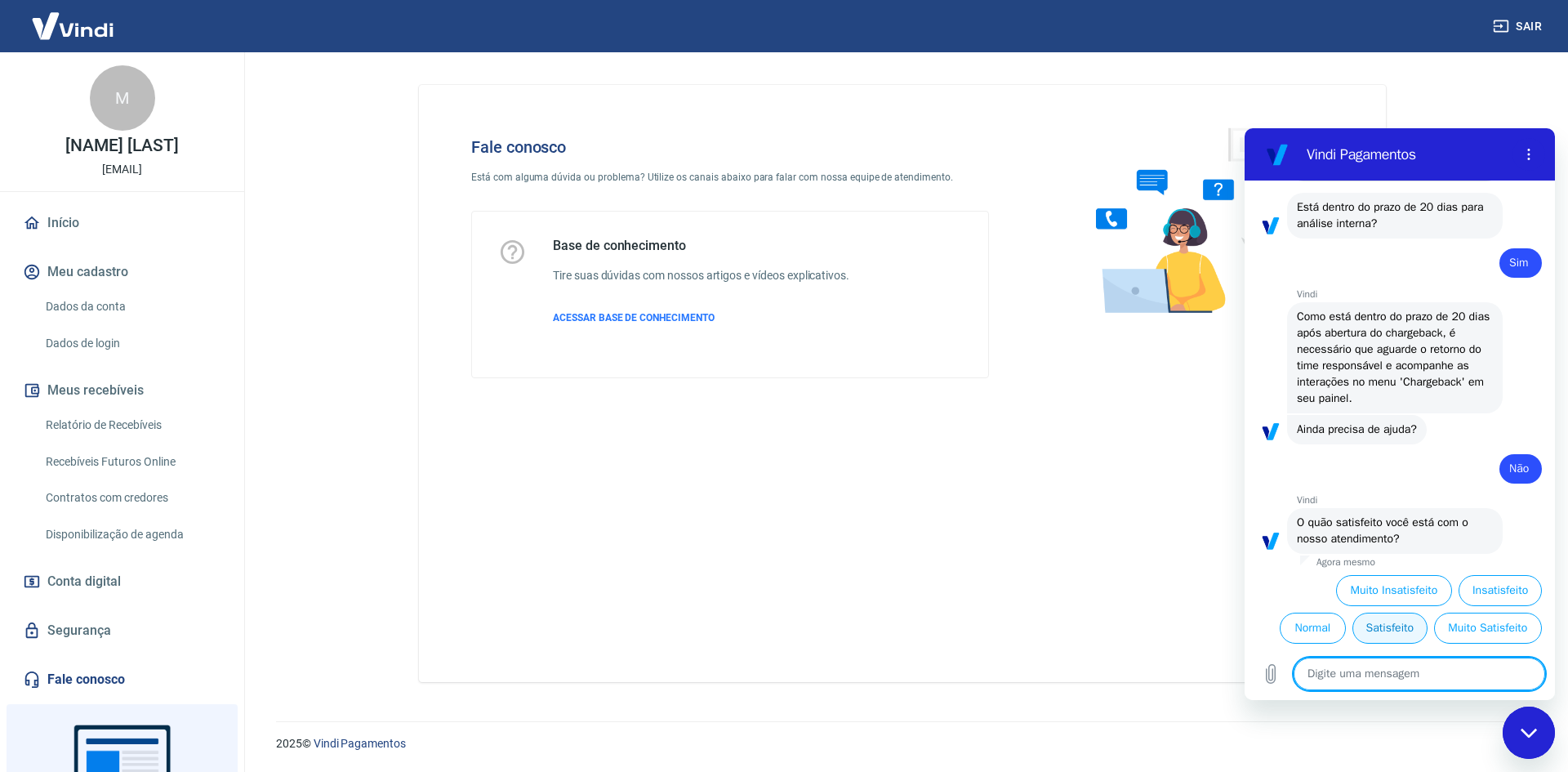 click on "Satisfeito" at bounding box center (1390, 628) 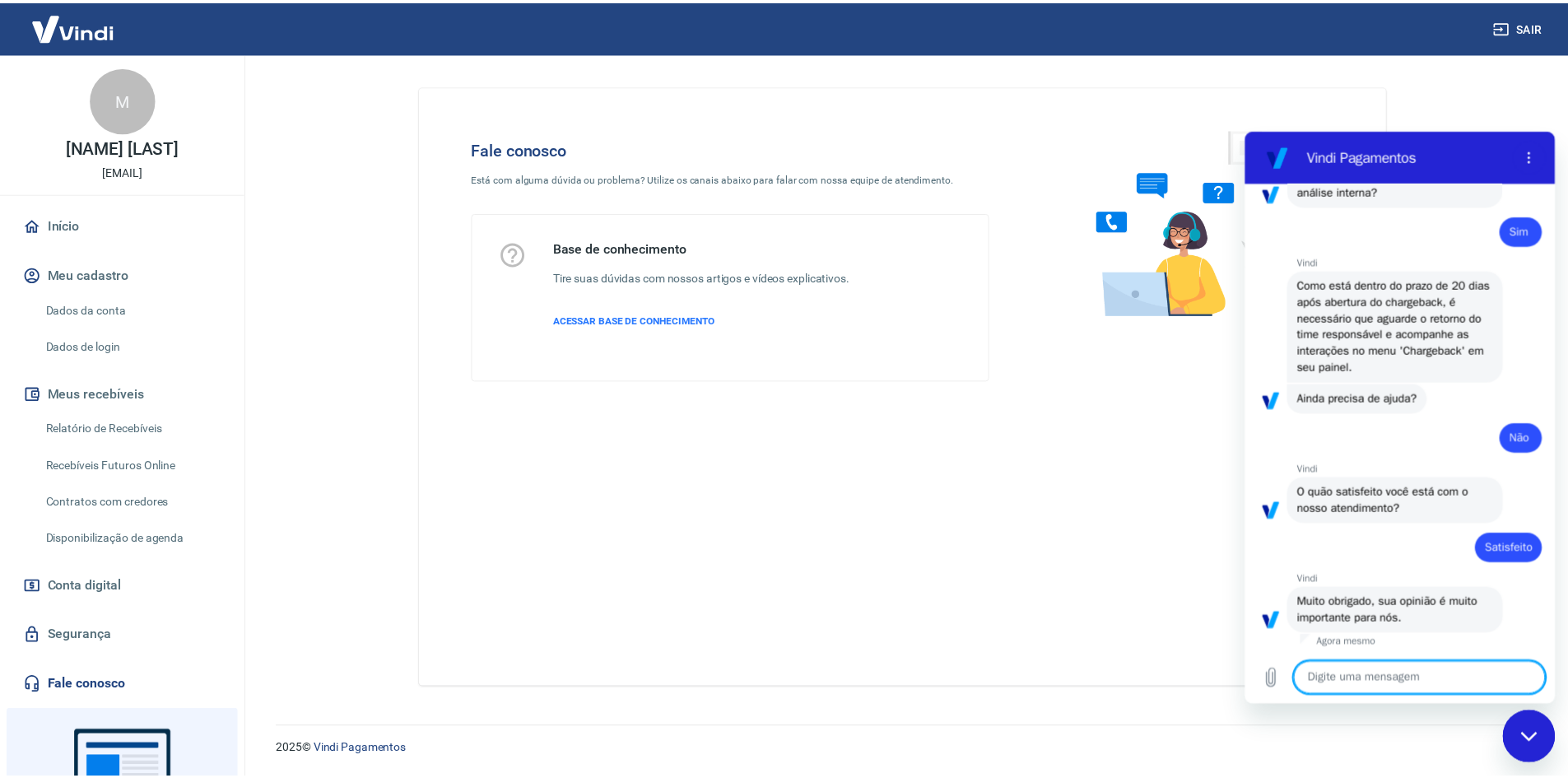 scroll, scrollTop: 1502, scrollLeft: 0, axis: vertical 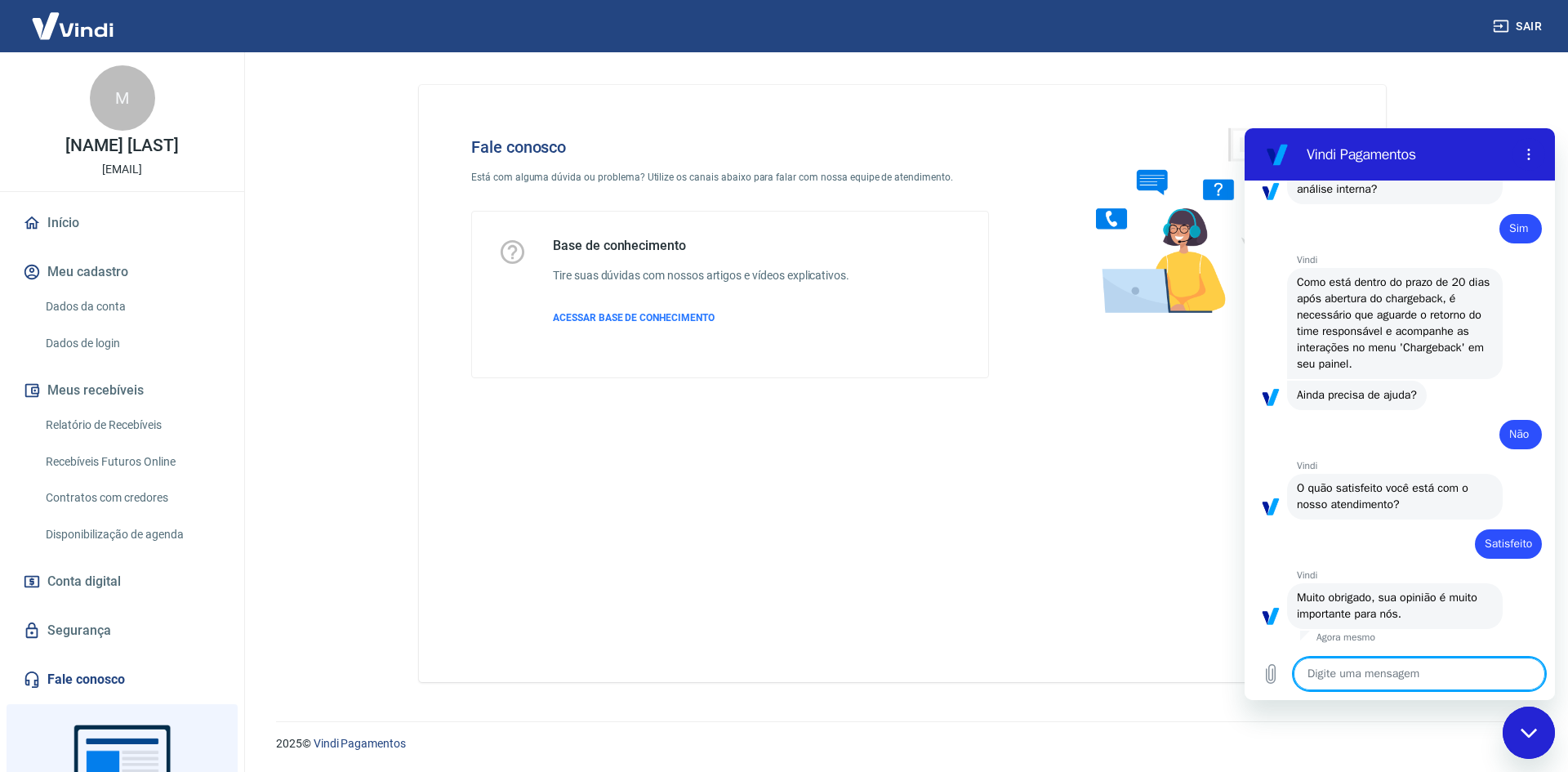 click 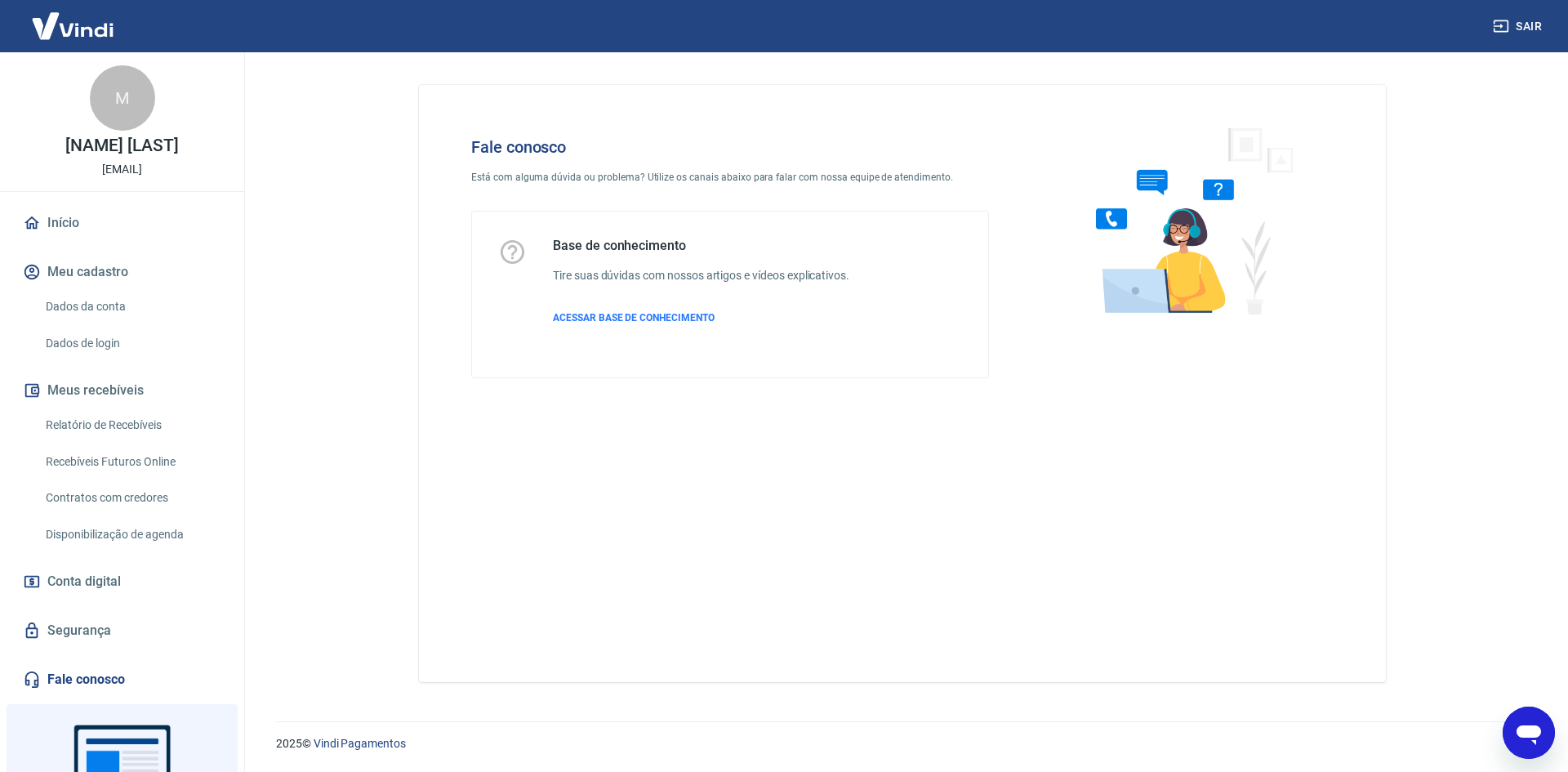click at bounding box center (73, 25) 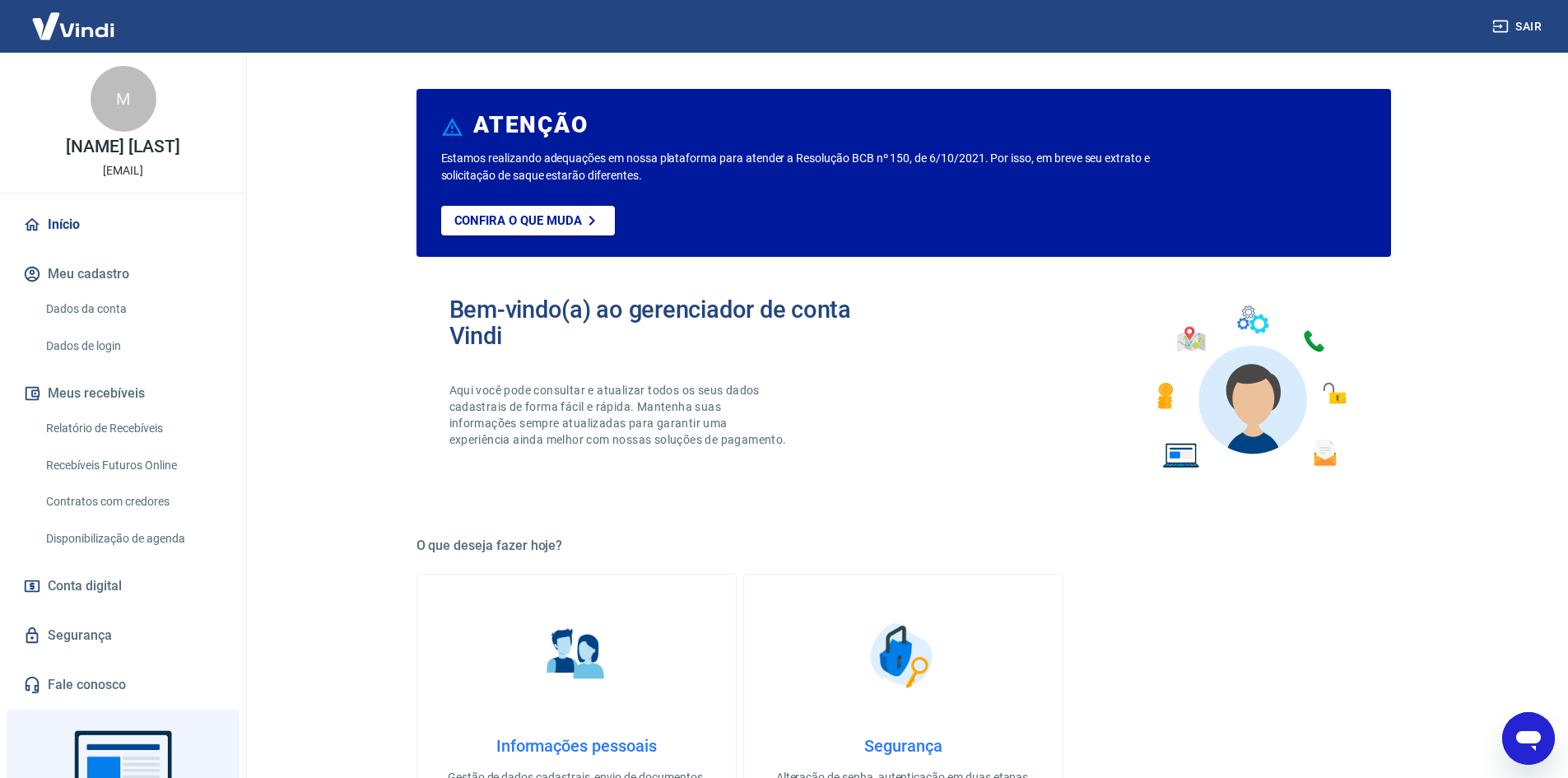 scroll, scrollTop: 247, scrollLeft: 0, axis: vertical 